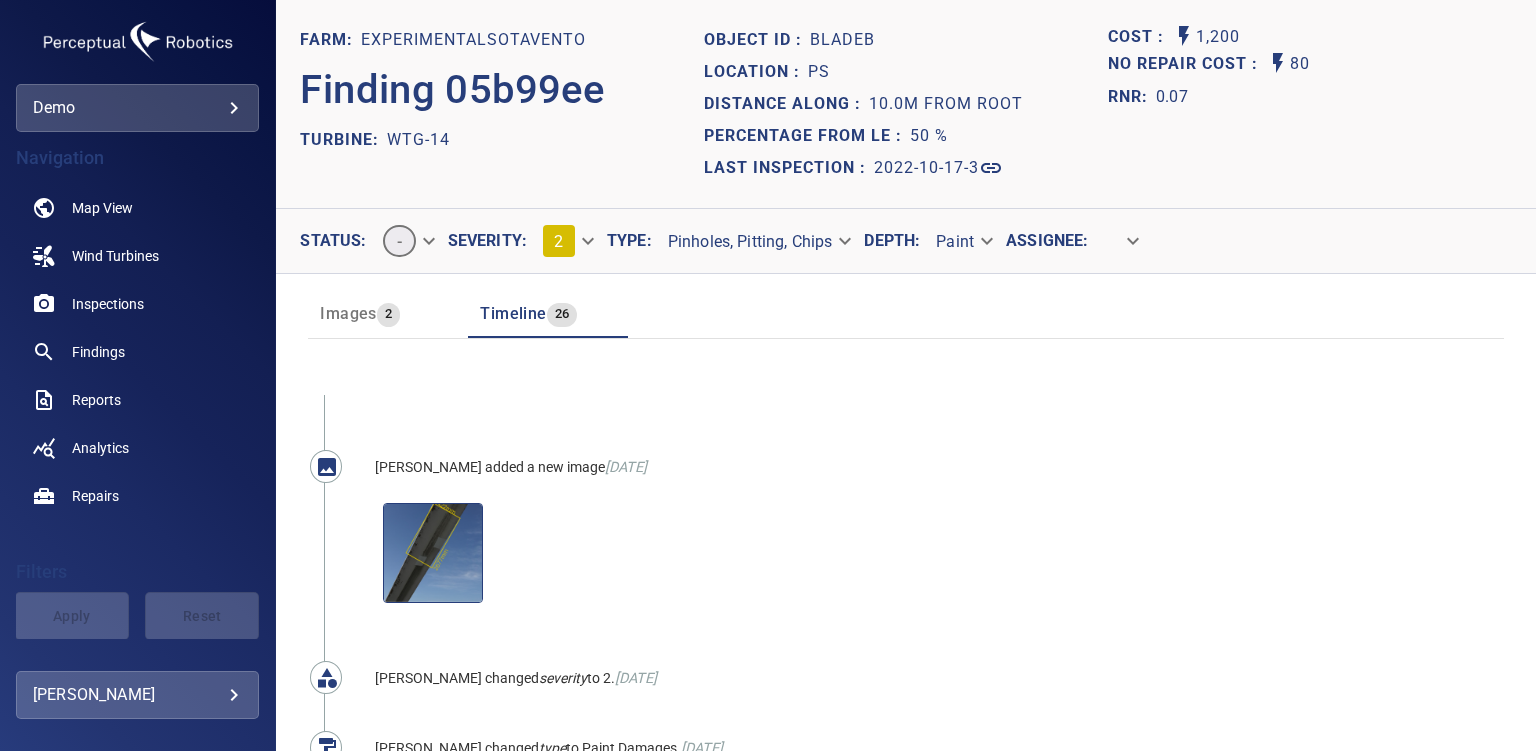 scroll, scrollTop: 0, scrollLeft: 0, axis: both 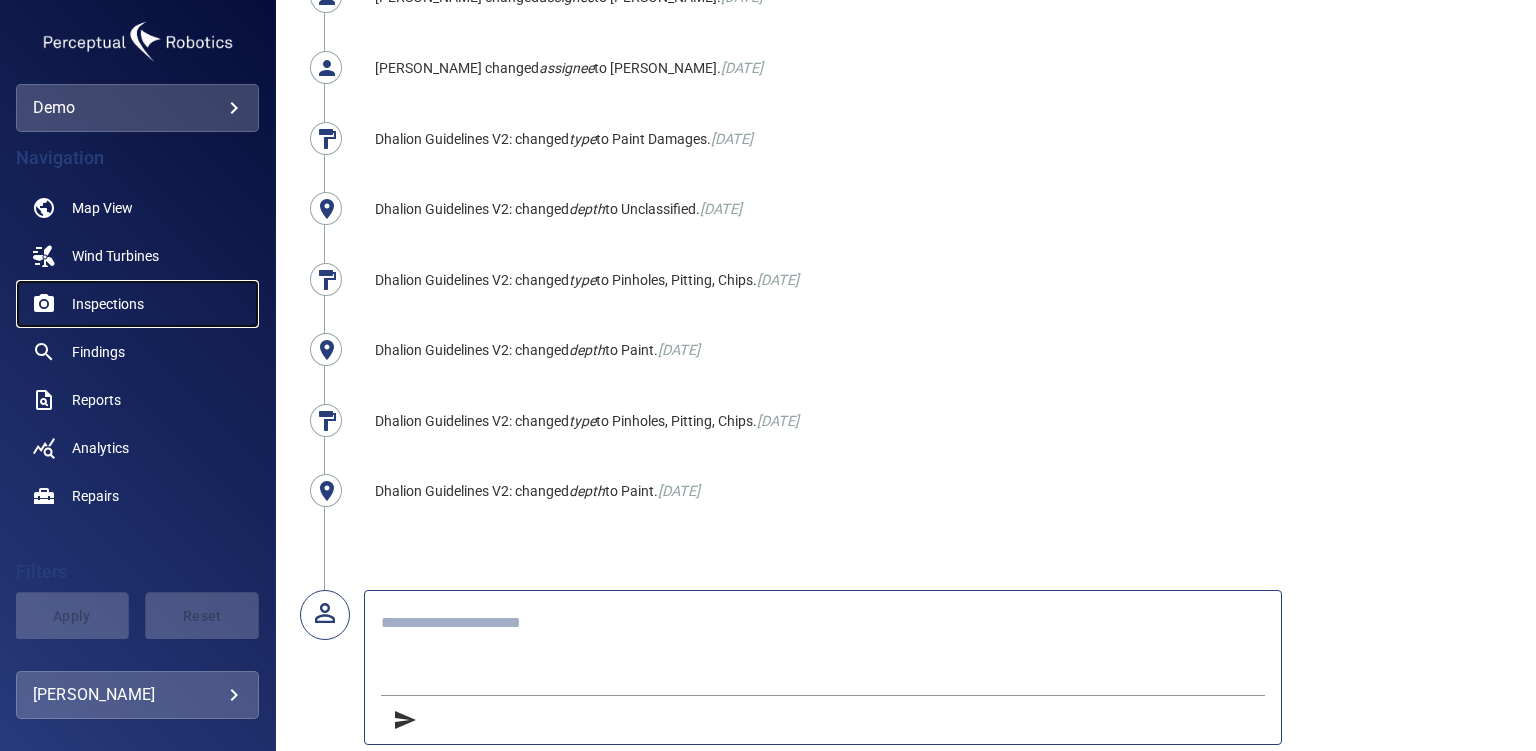 click on "Inspections" at bounding box center (108, 304) 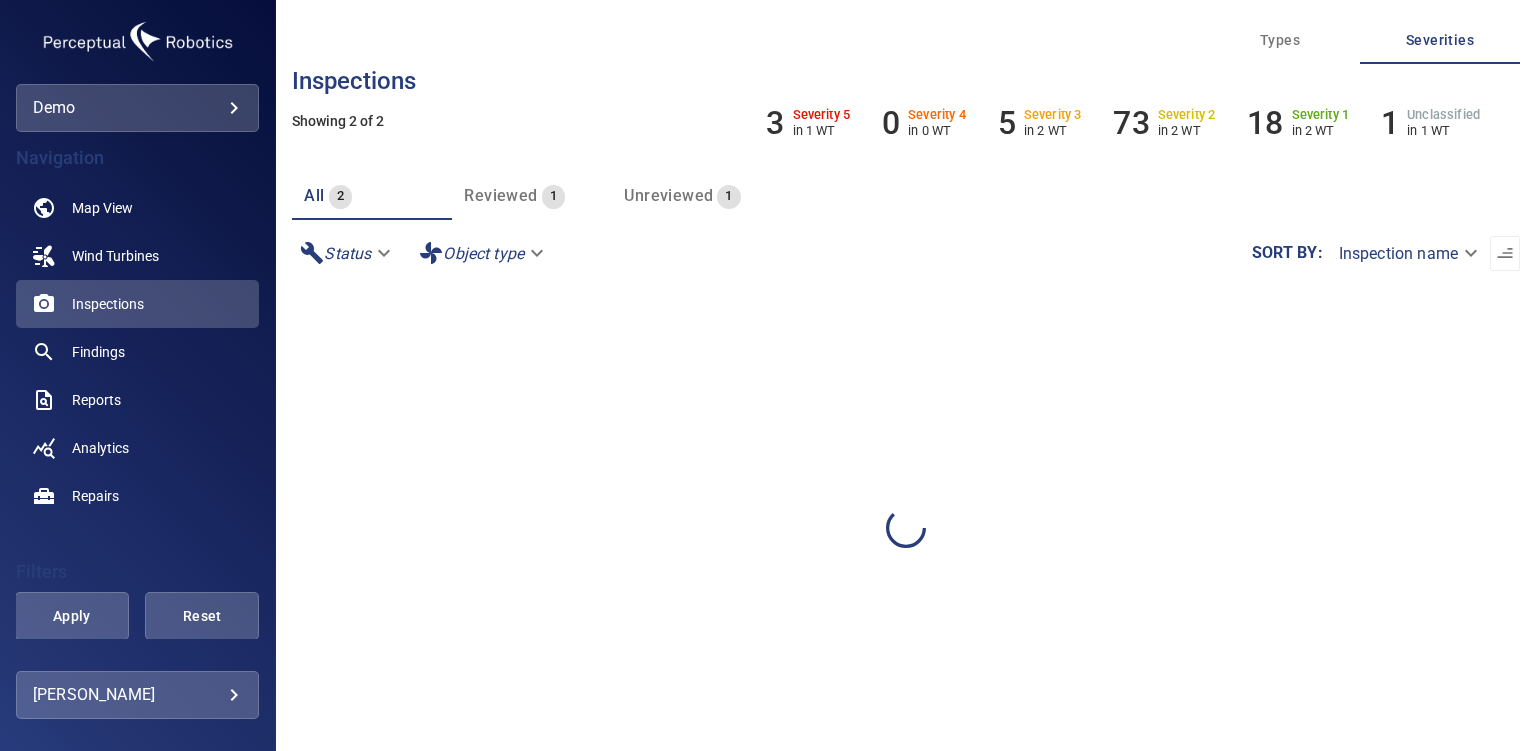 type 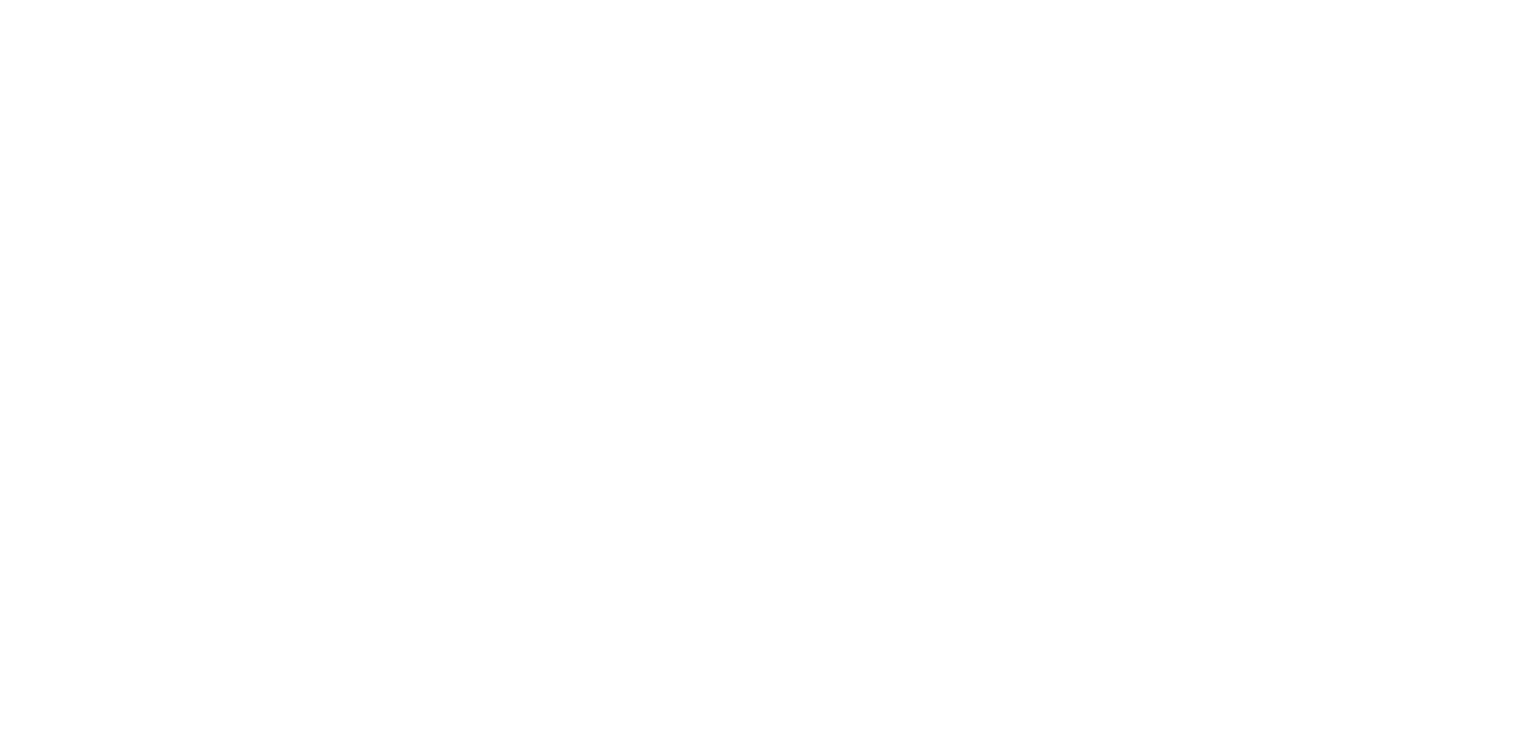 scroll, scrollTop: 0, scrollLeft: 0, axis: both 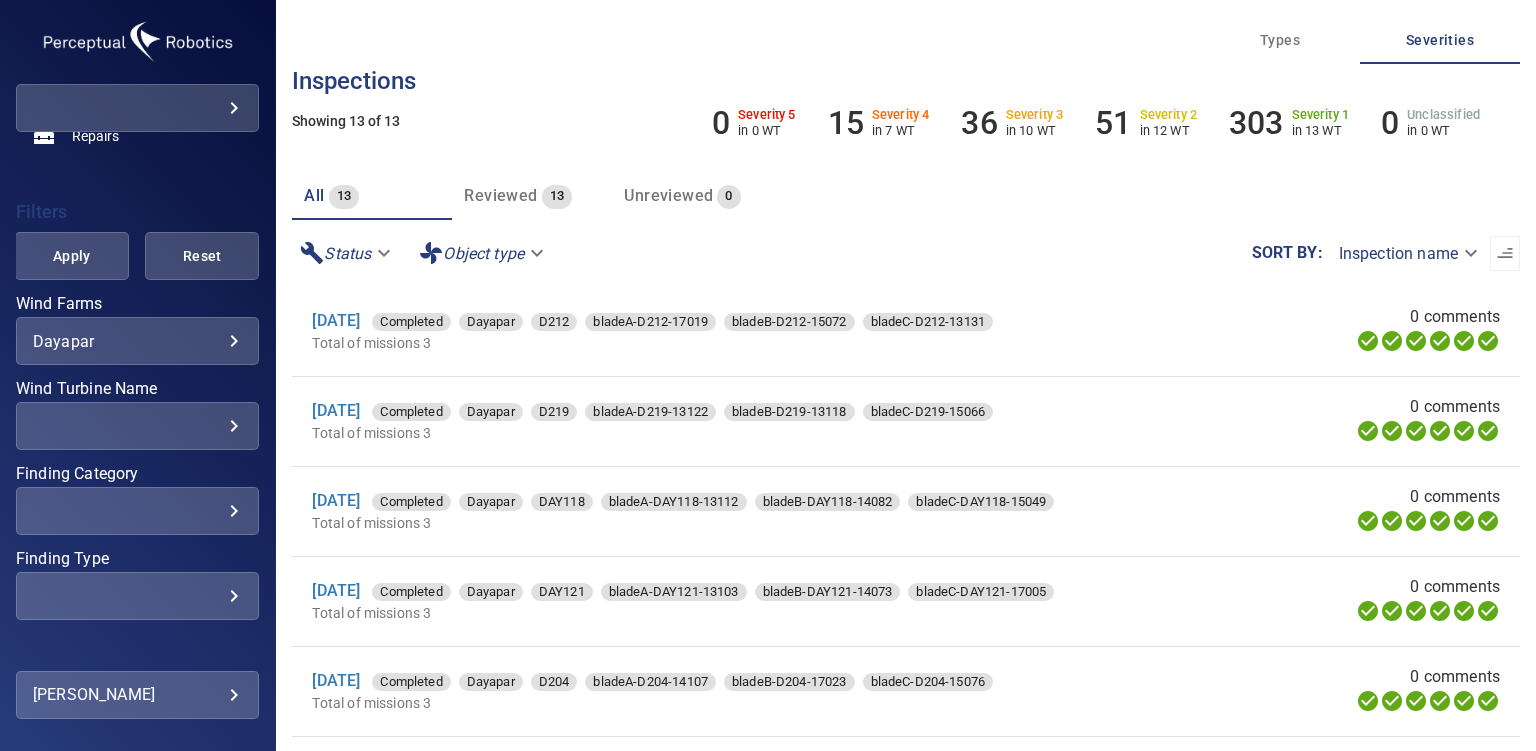 click on "**********" at bounding box center [768, 375] 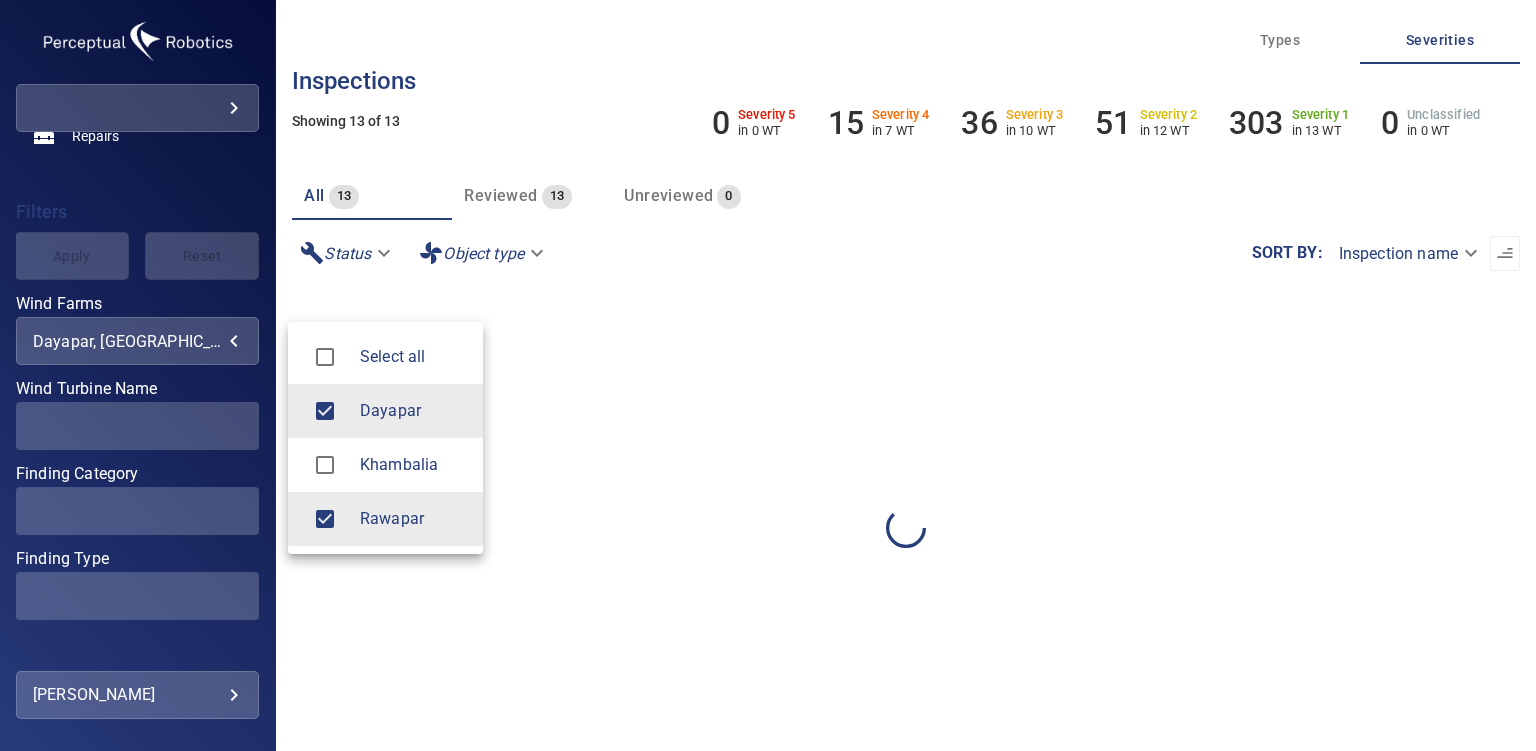 type on "*******" 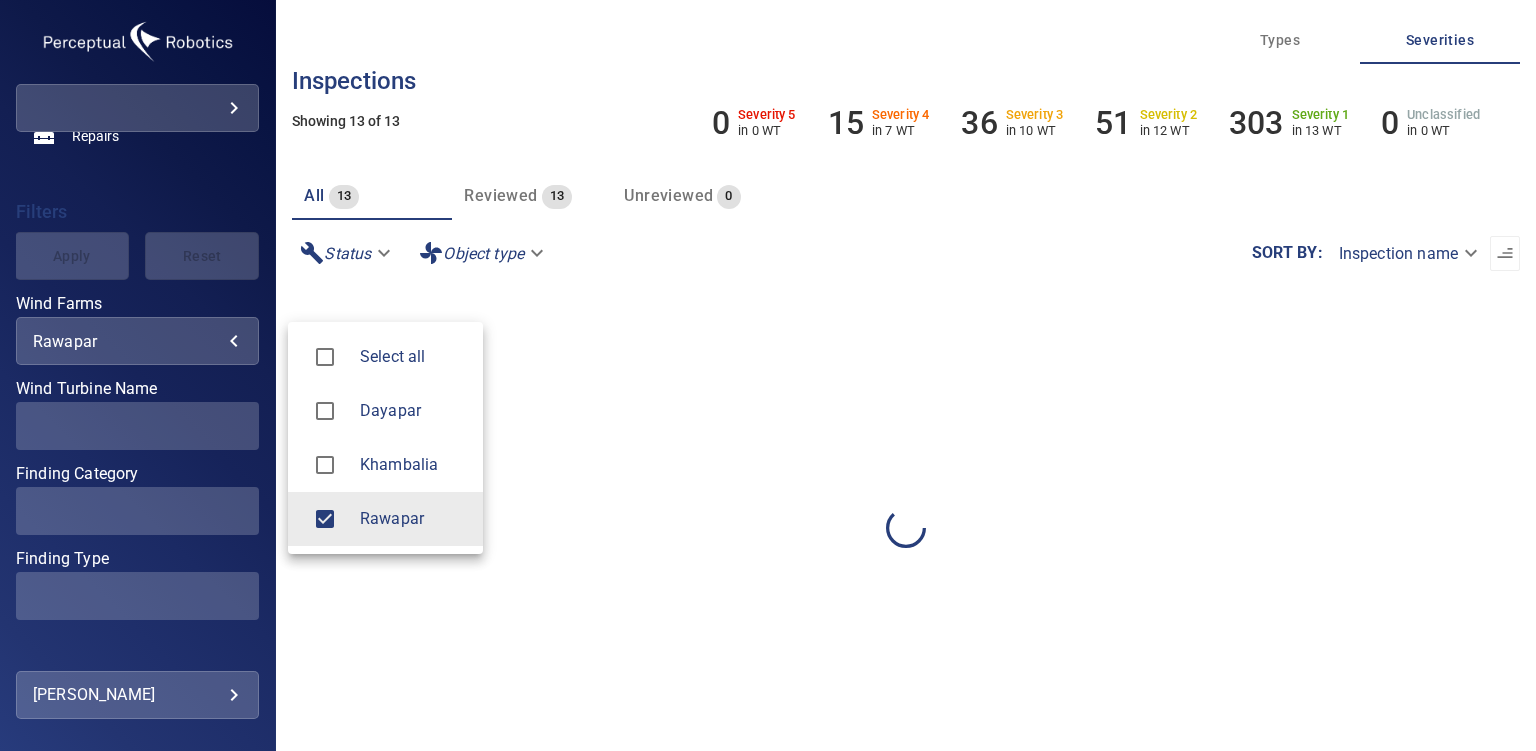 click at bounding box center [768, 375] 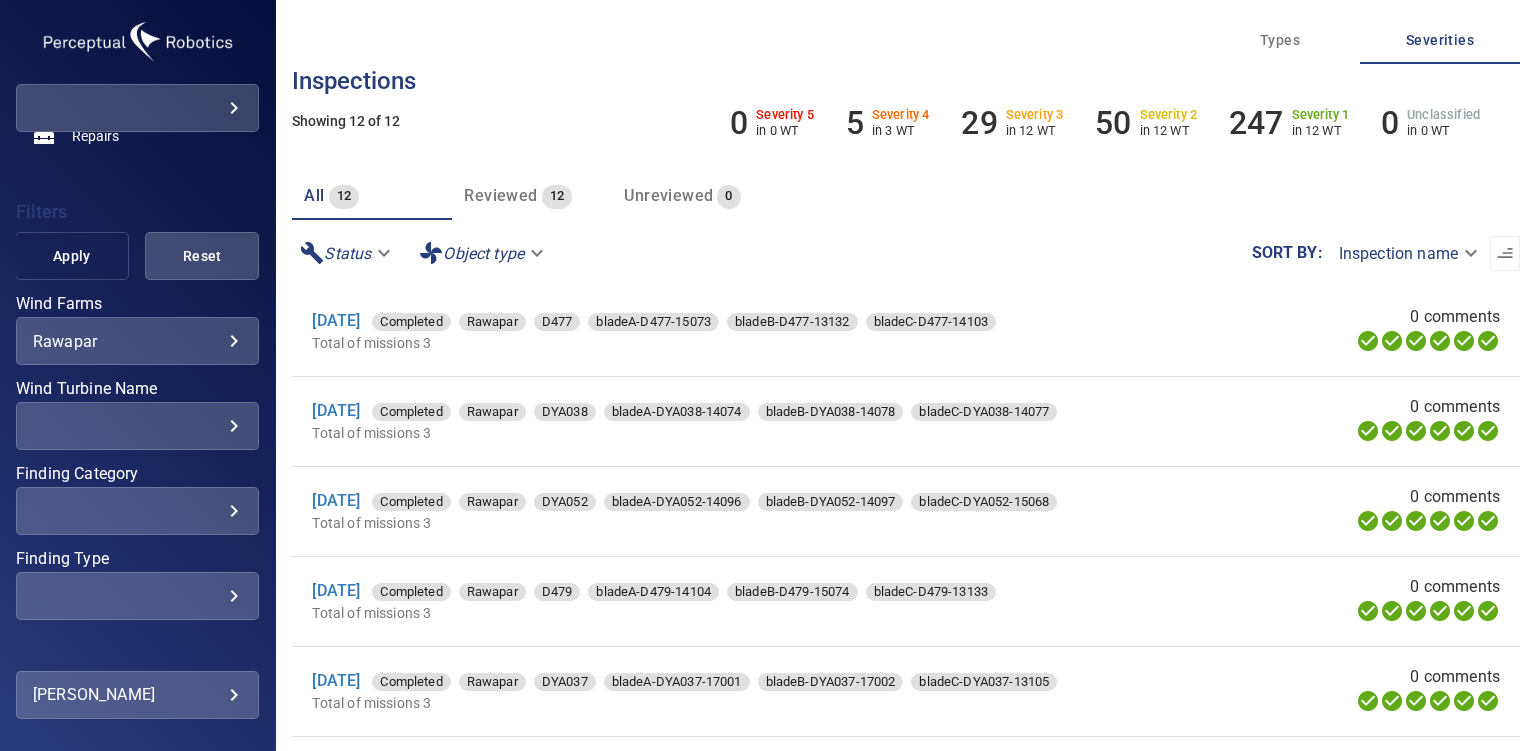 click on "Apply" at bounding box center (72, 256) 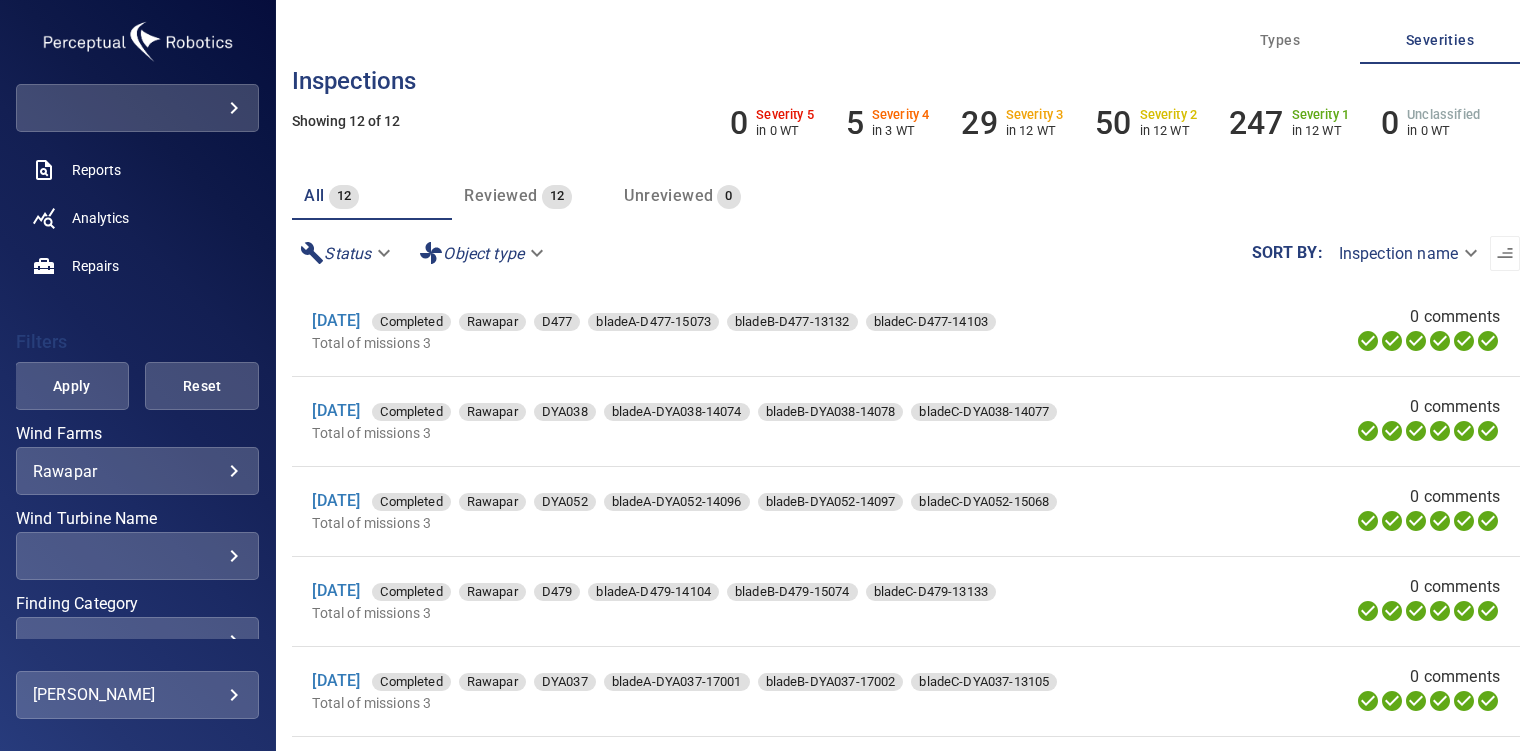 scroll, scrollTop: 240, scrollLeft: 0, axis: vertical 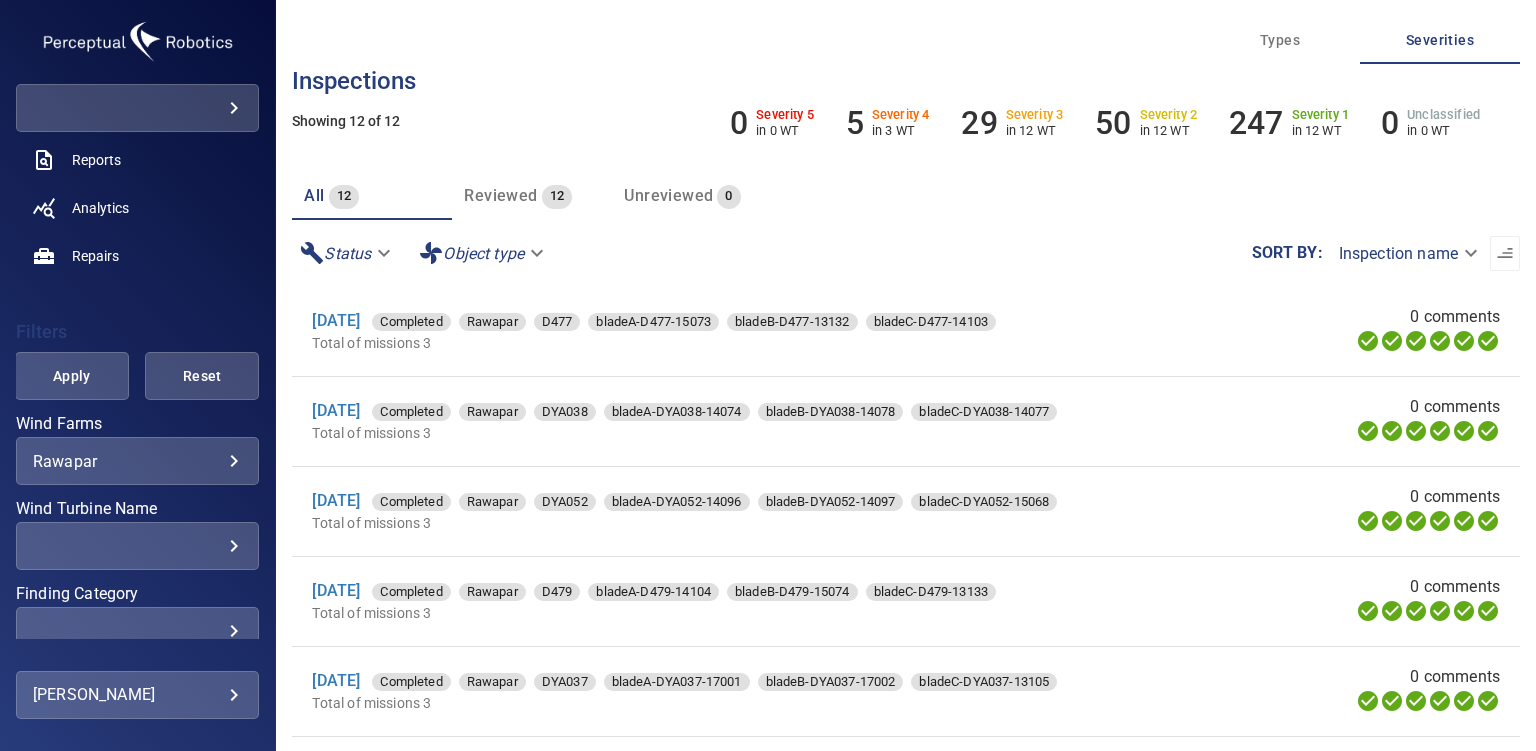 click on "​ ​" at bounding box center (137, 546) 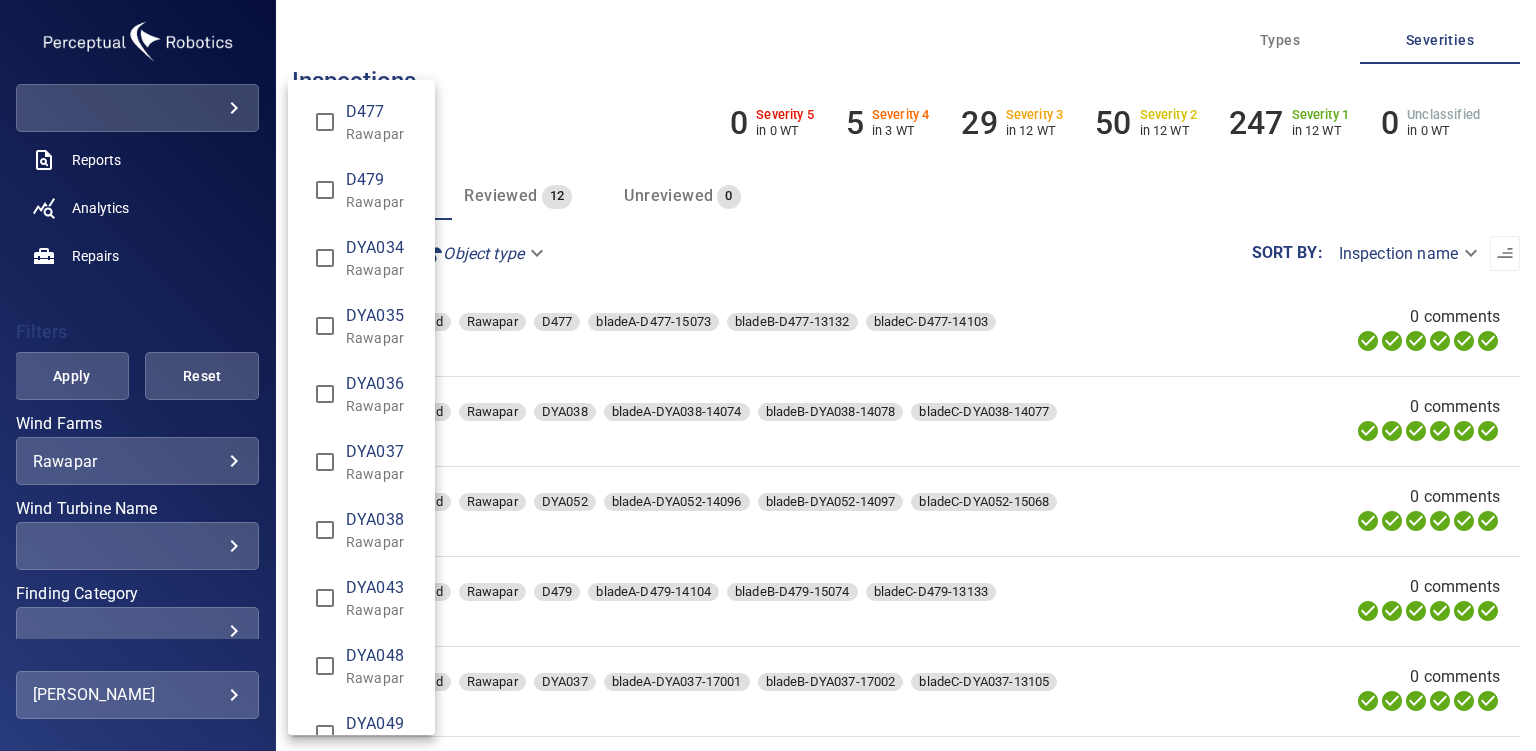 type on "**********" 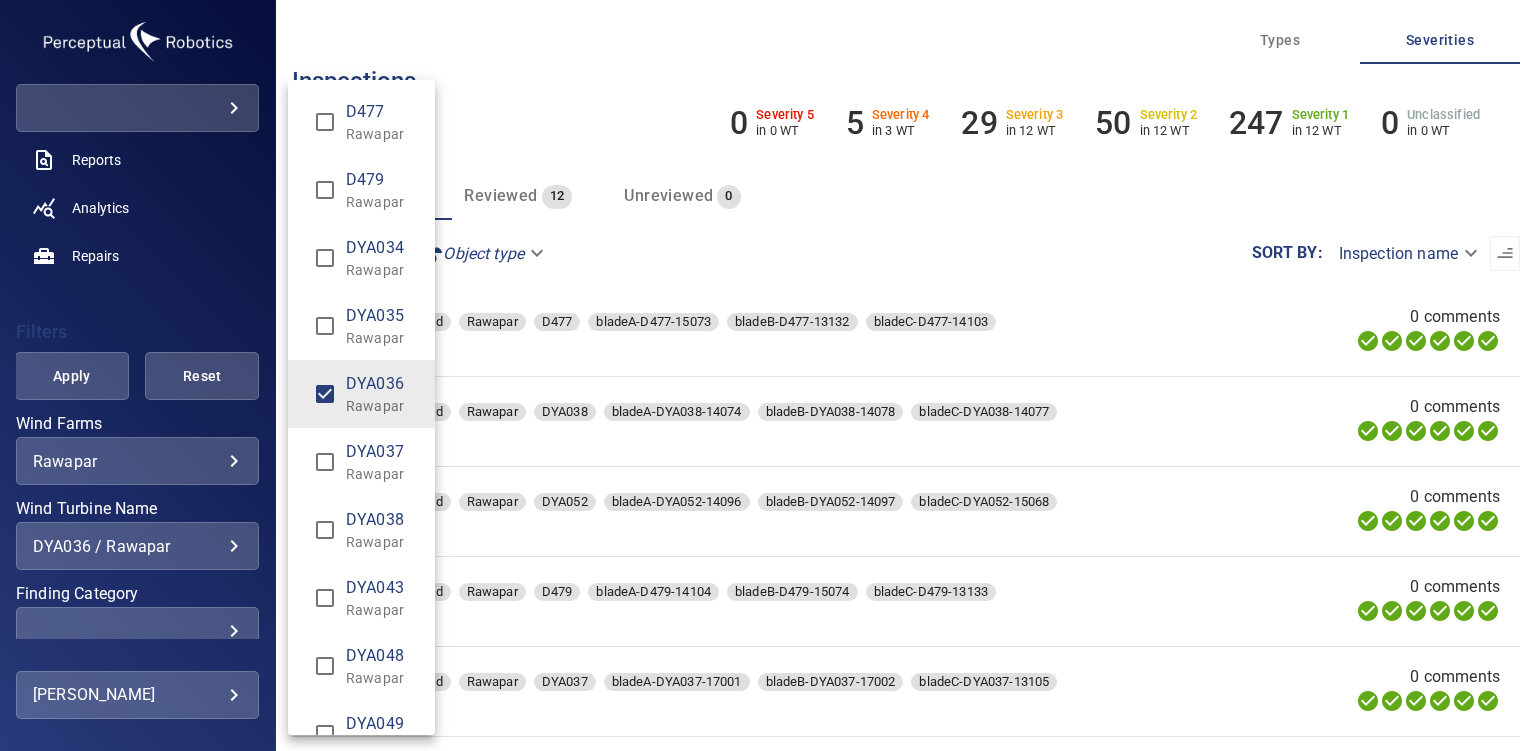 click at bounding box center [768, 375] 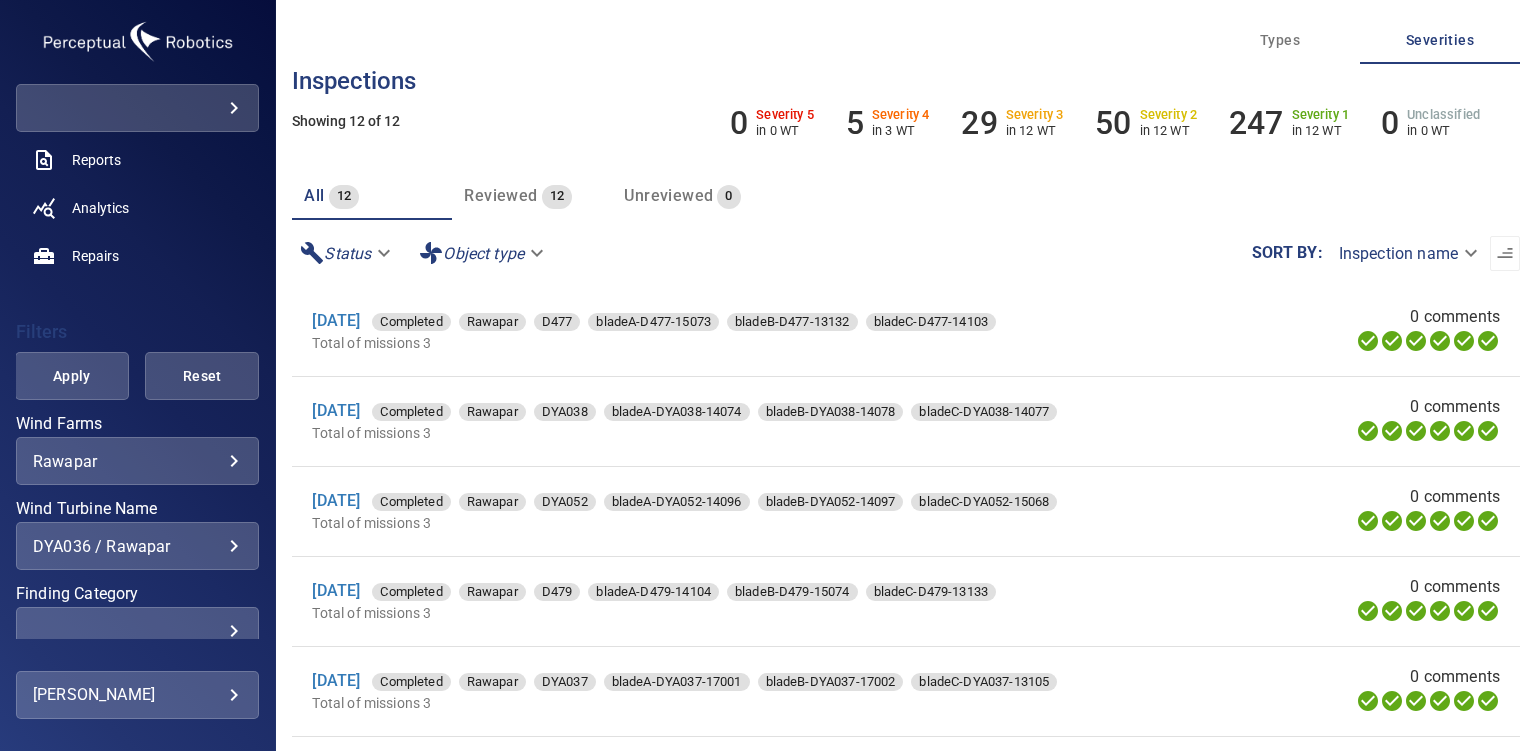 click on "Apply" at bounding box center [72, 376] 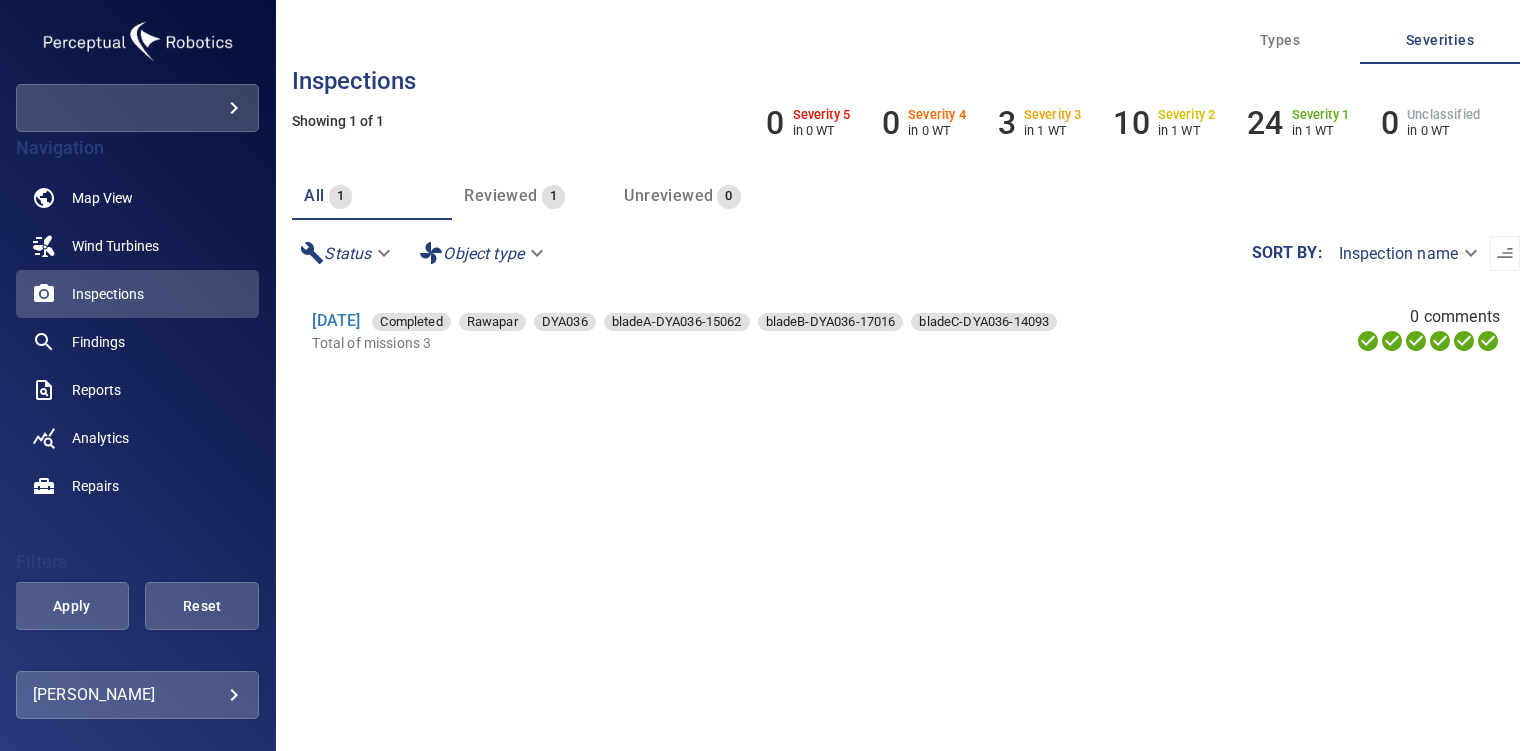 scroll, scrollTop: 0, scrollLeft: 0, axis: both 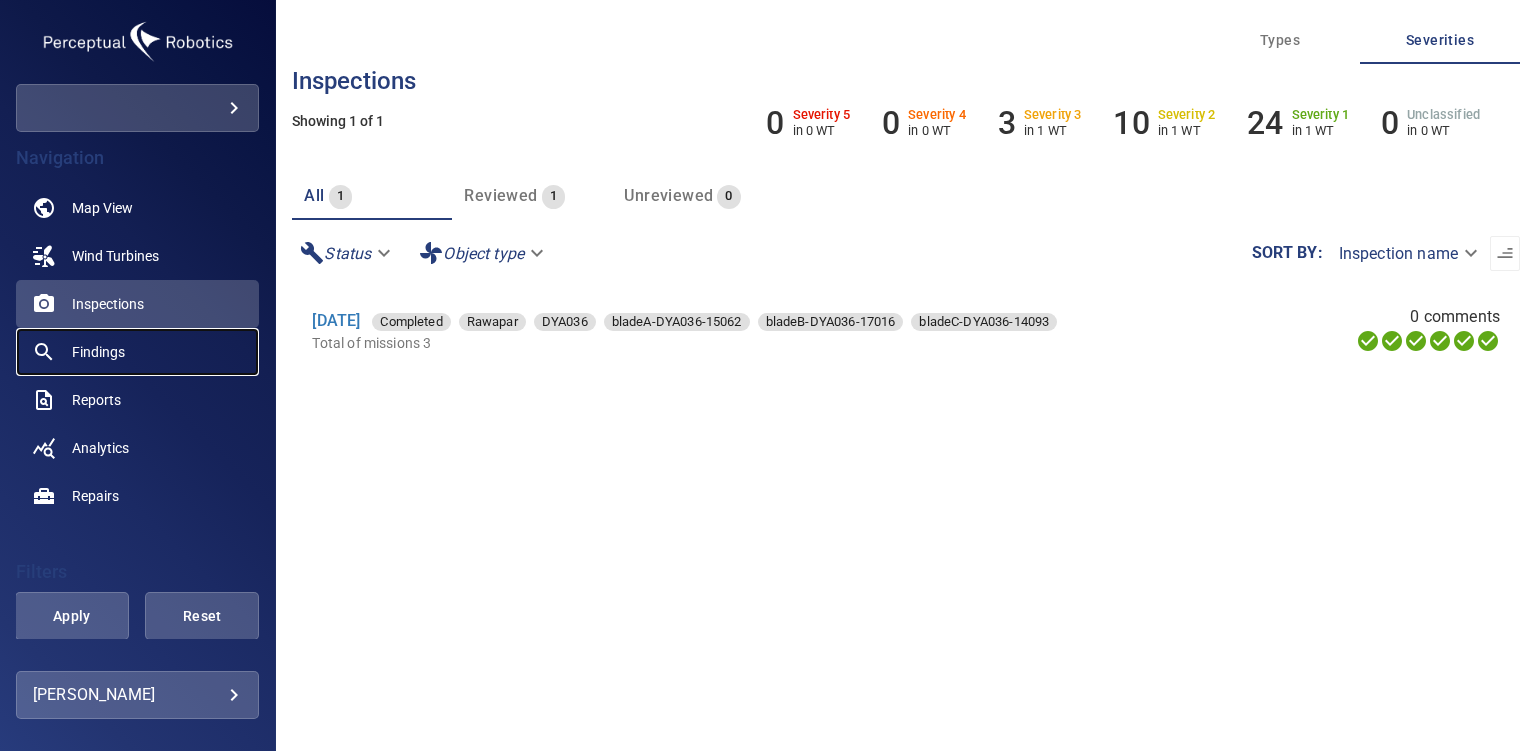 click on "Findings" at bounding box center (98, 352) 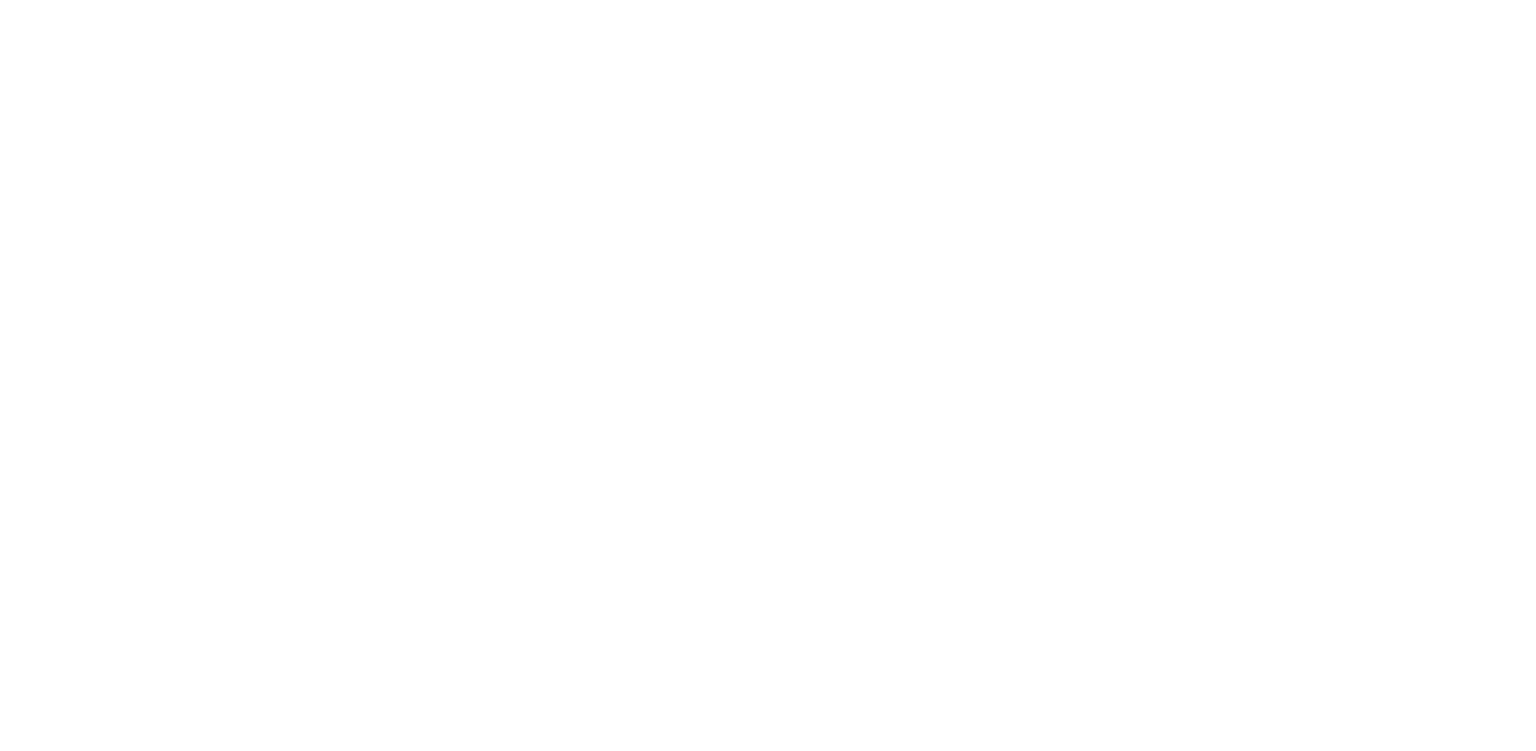 scroll, scrollTop: 0, scrollLeft: 0, axis: both 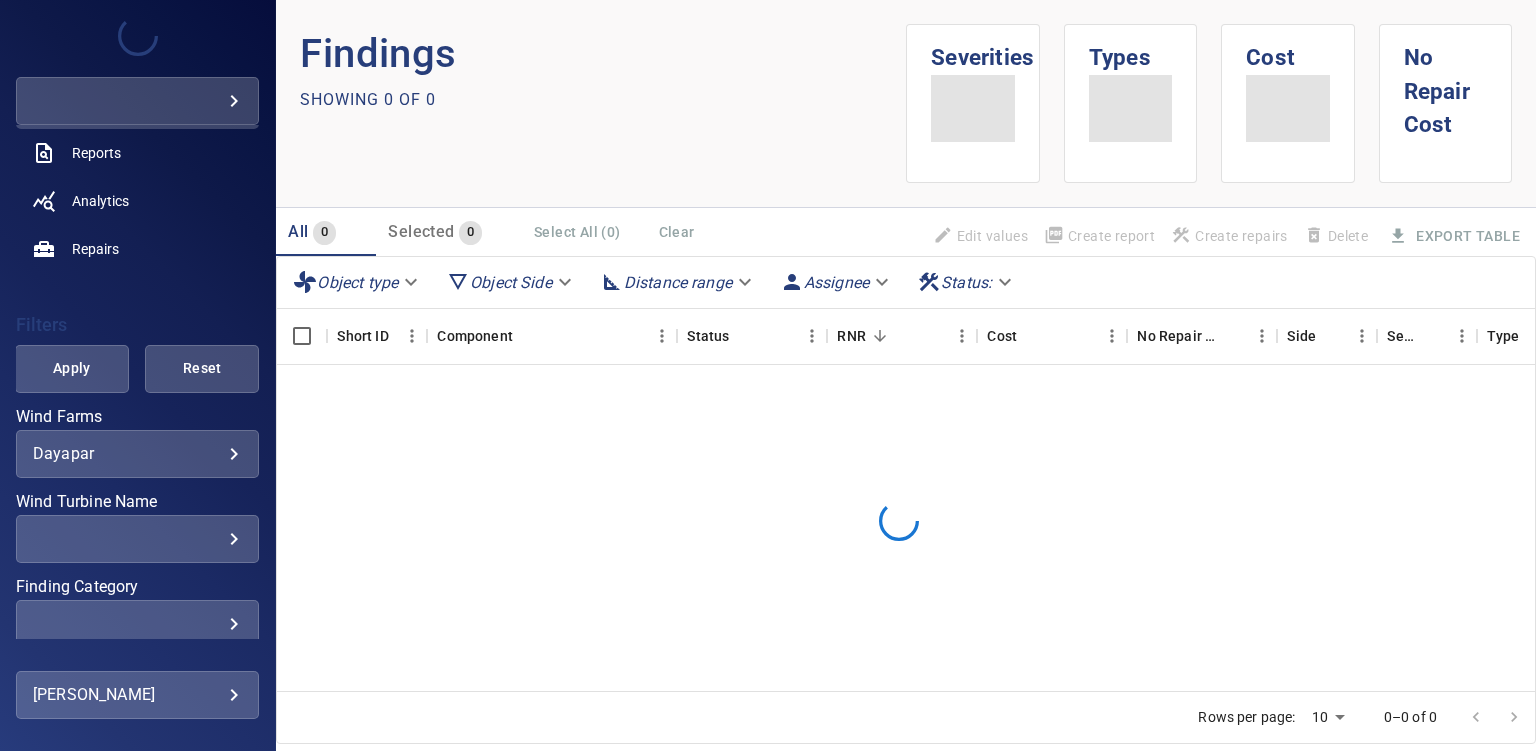 click on "**********" at bounding box center [768, 375] 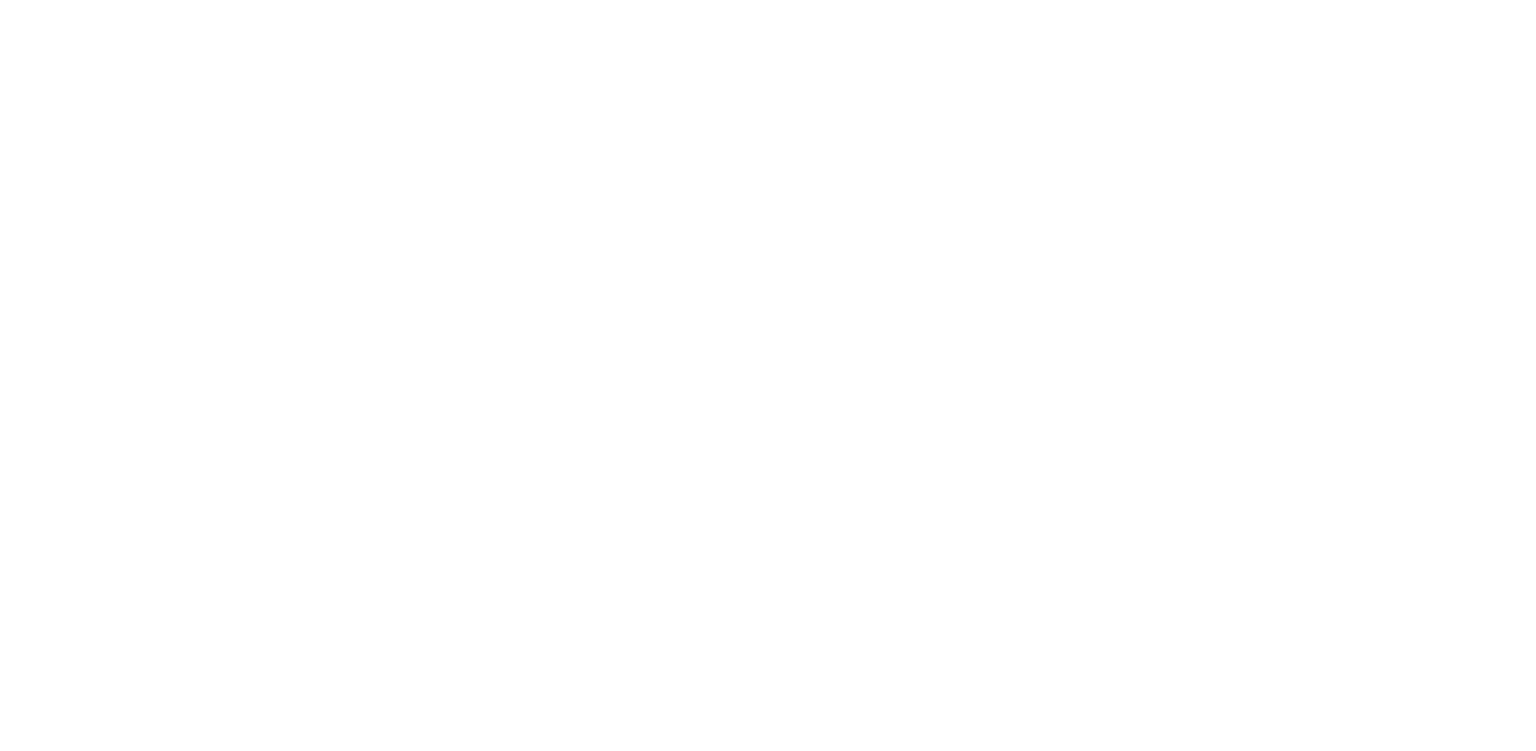 scroll, scrollTop: 0, scrollLeft: 0, axis: both 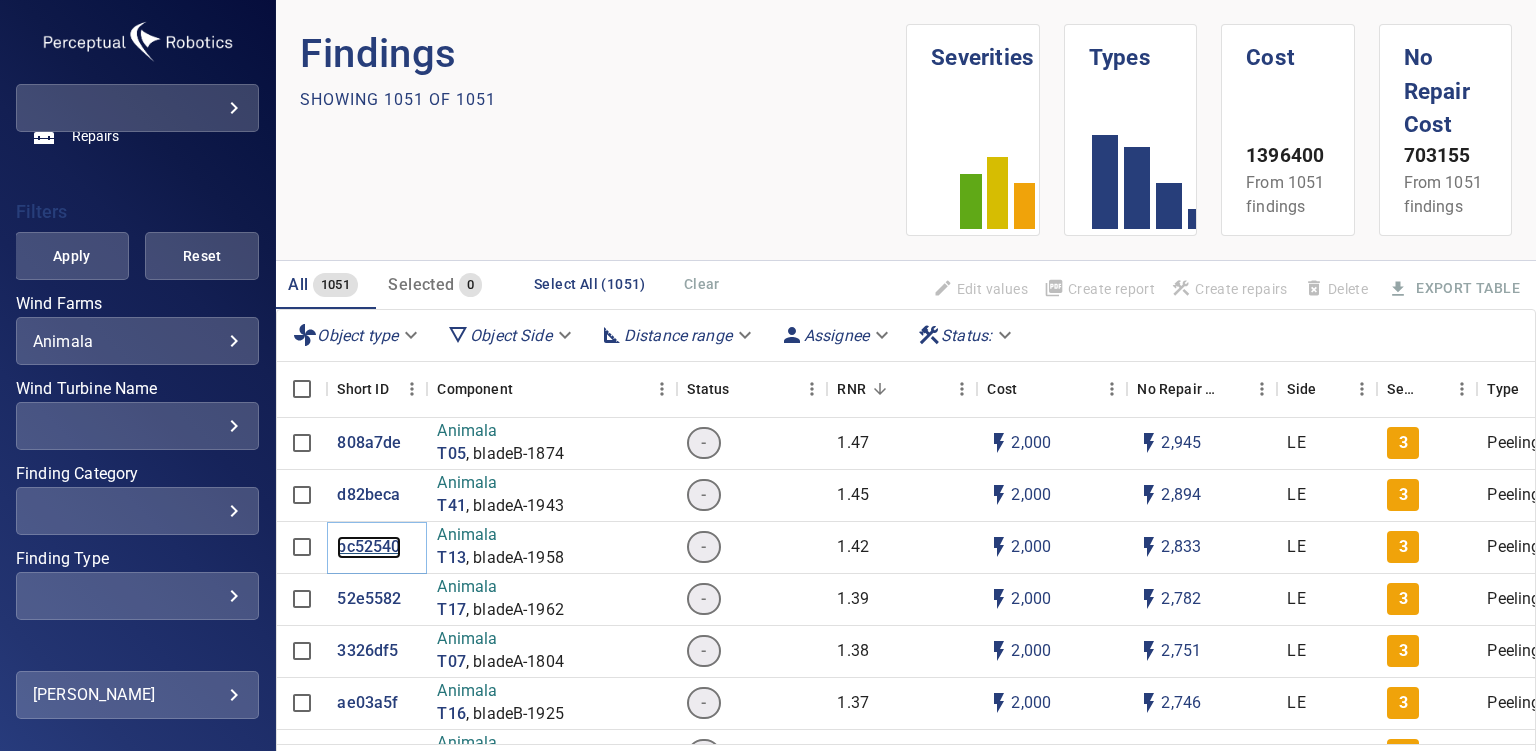 click on "bc52540" at bounding box center (368, 547) 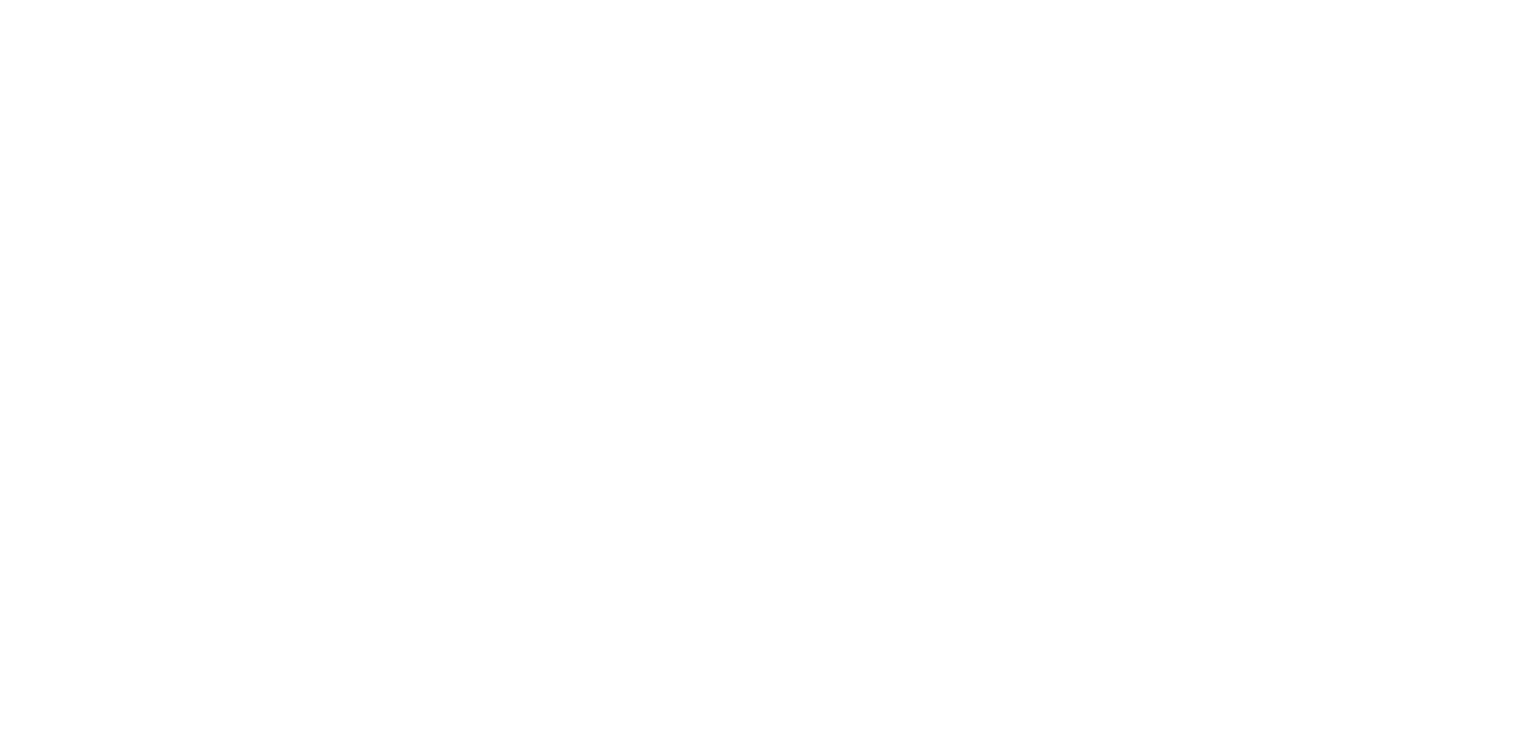 scroll, scrollTop: 0, scrollLeft: 0, axis: both 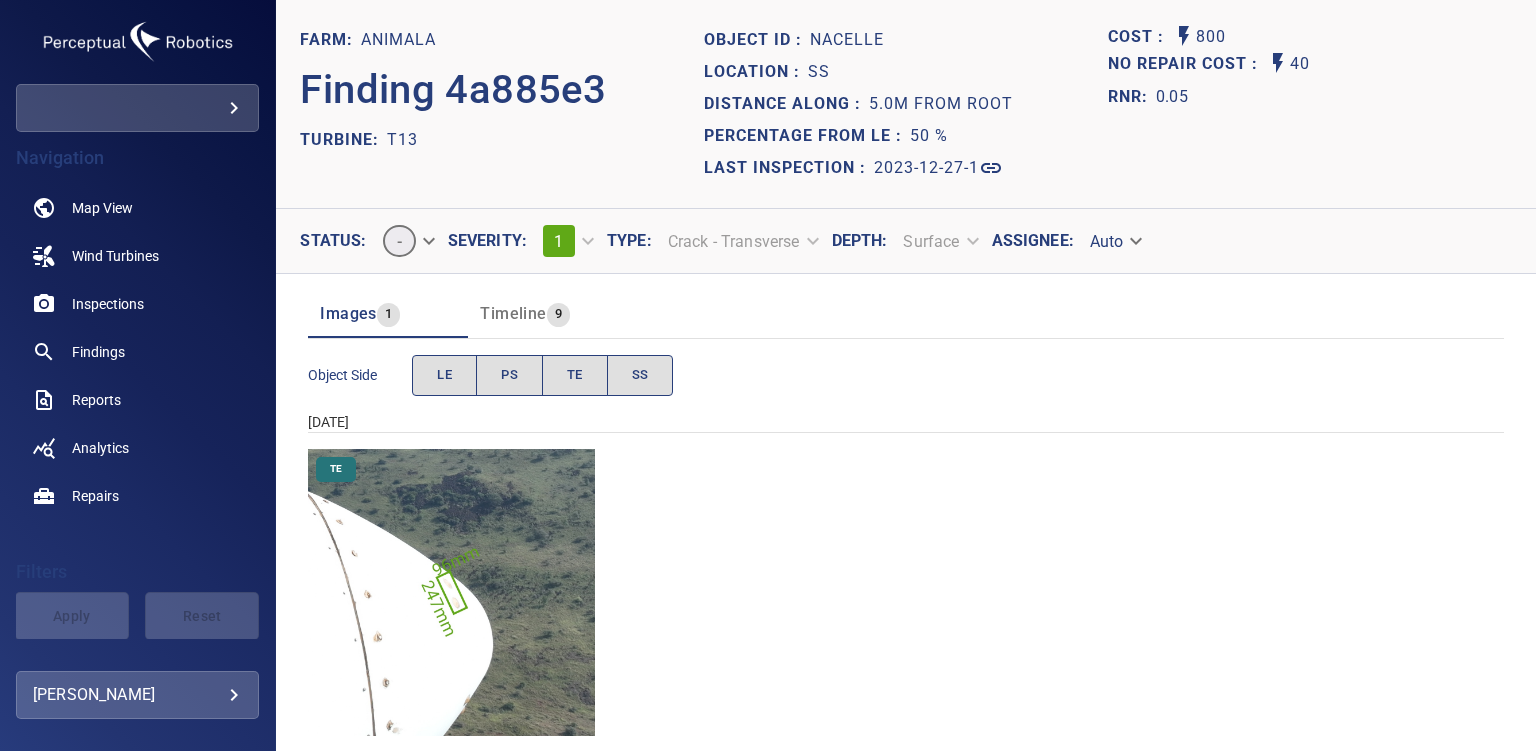 click on "Timeline" at bounding box center [513, 313] 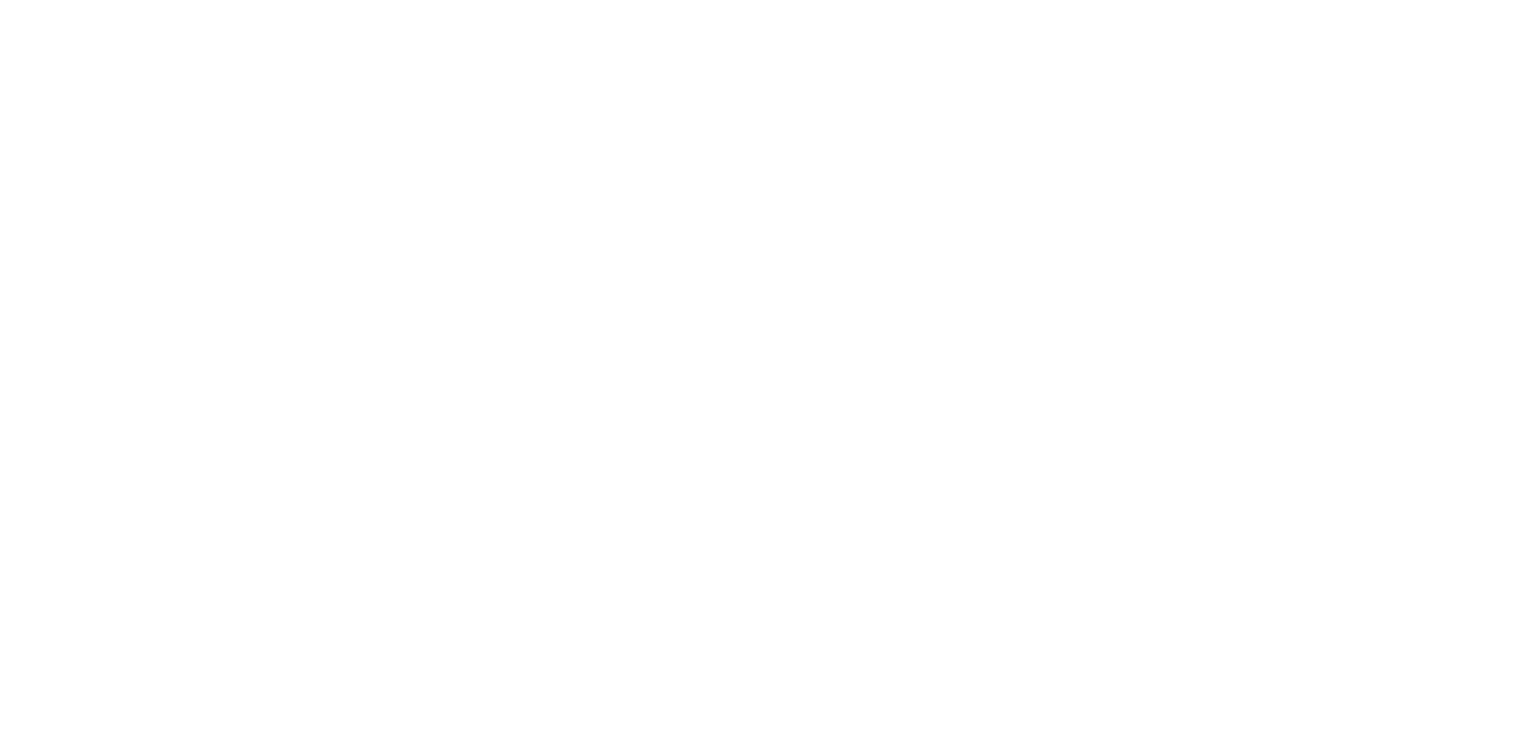 drag, startPoint x: 120, startPoint y: 123, endPoint x: 116, endPoint y: 113, distance: 10.770329 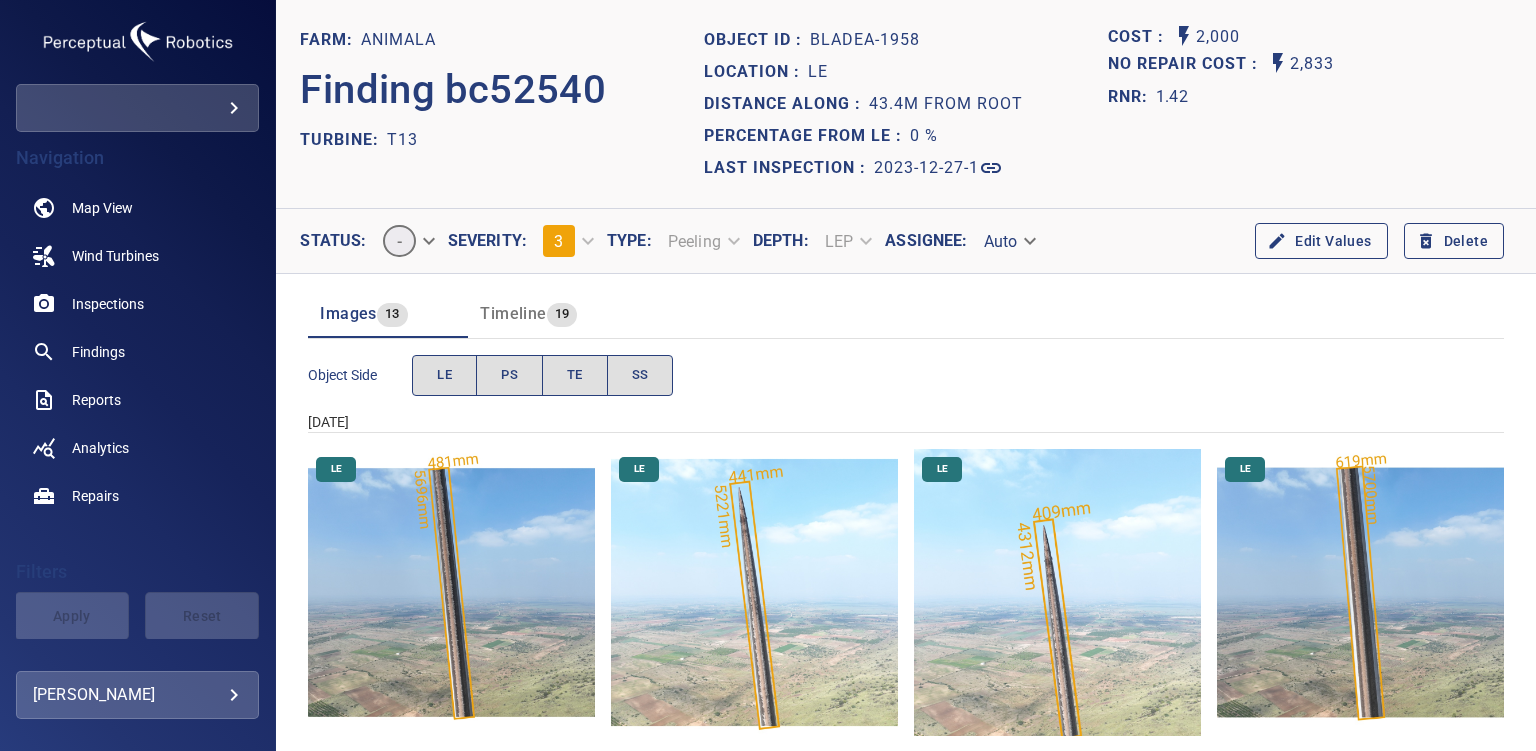 click on "Timeline" at bounding box center [513, 313] 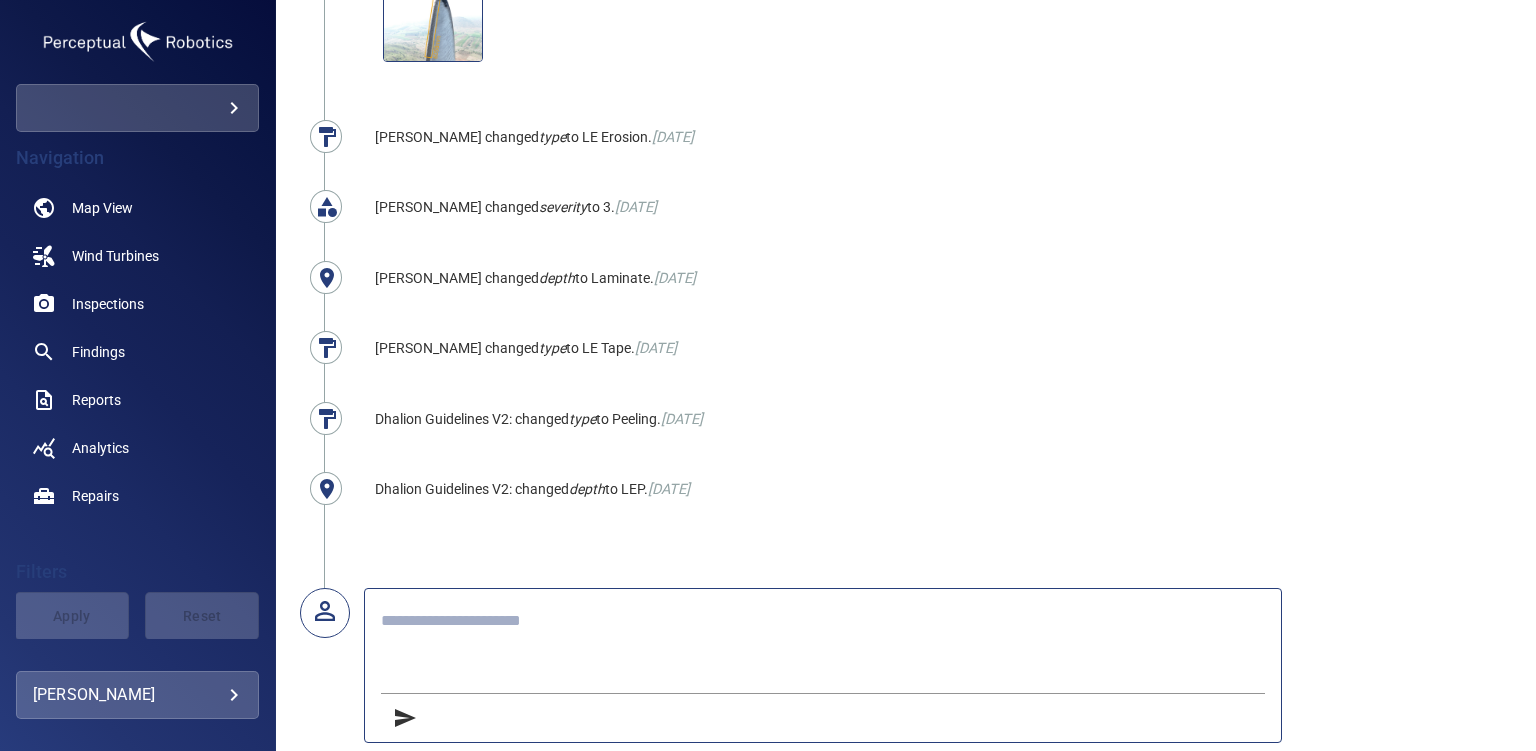 scroll, scrollTop: 2368, scrollLeft: 0, axis: vertical 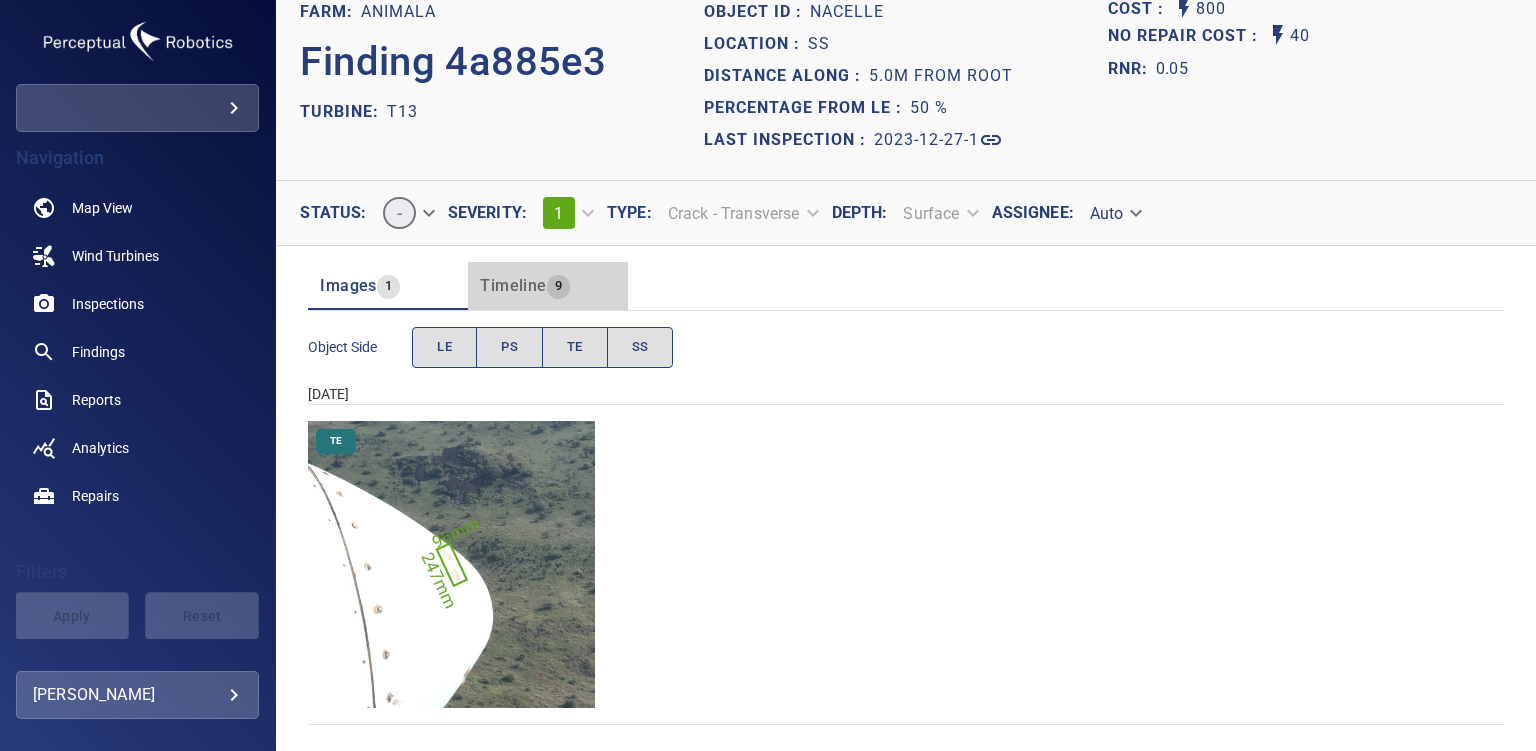 click on "Timeline" at bounding box center [513, 285] 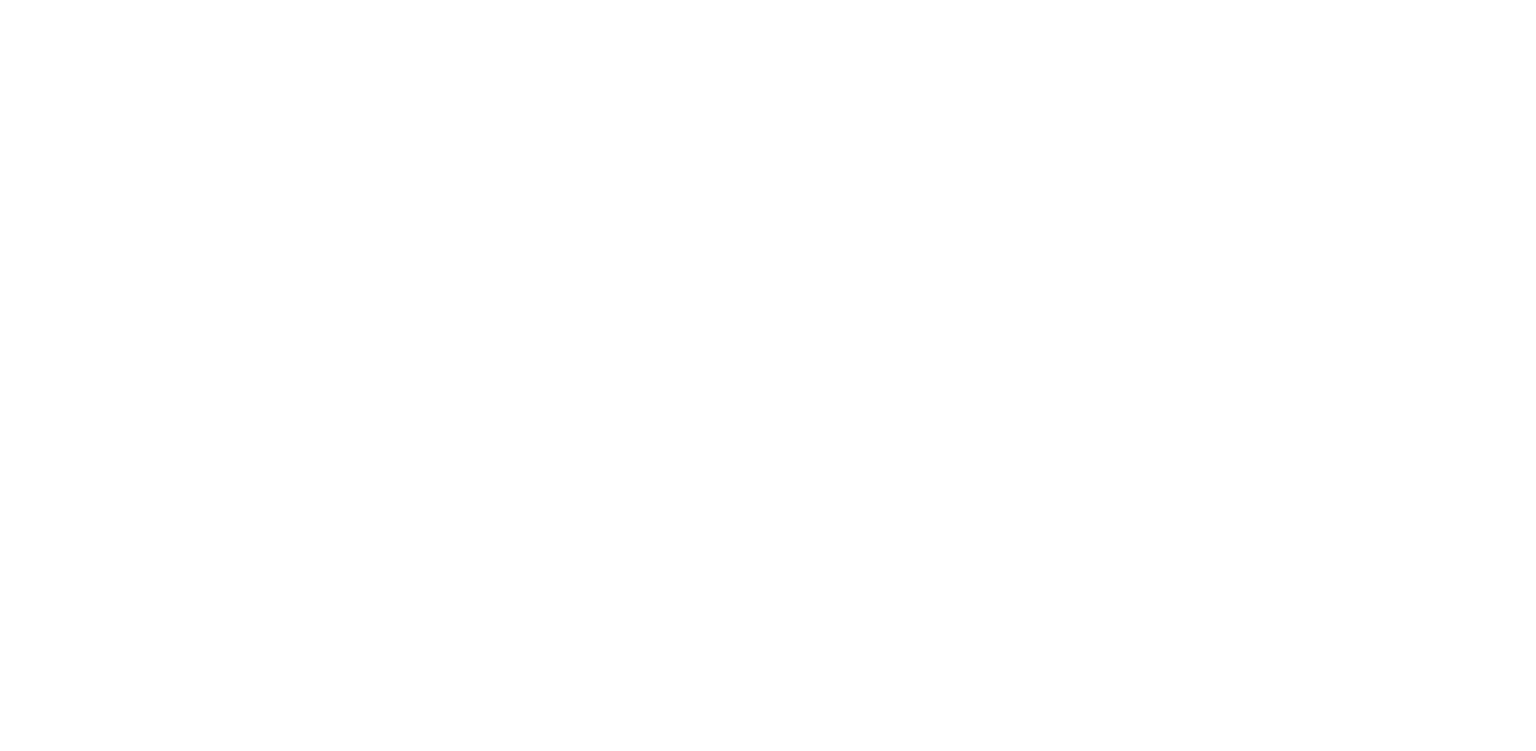 scroll, scrollTop: 0, scrollLeft: 0, axis: both 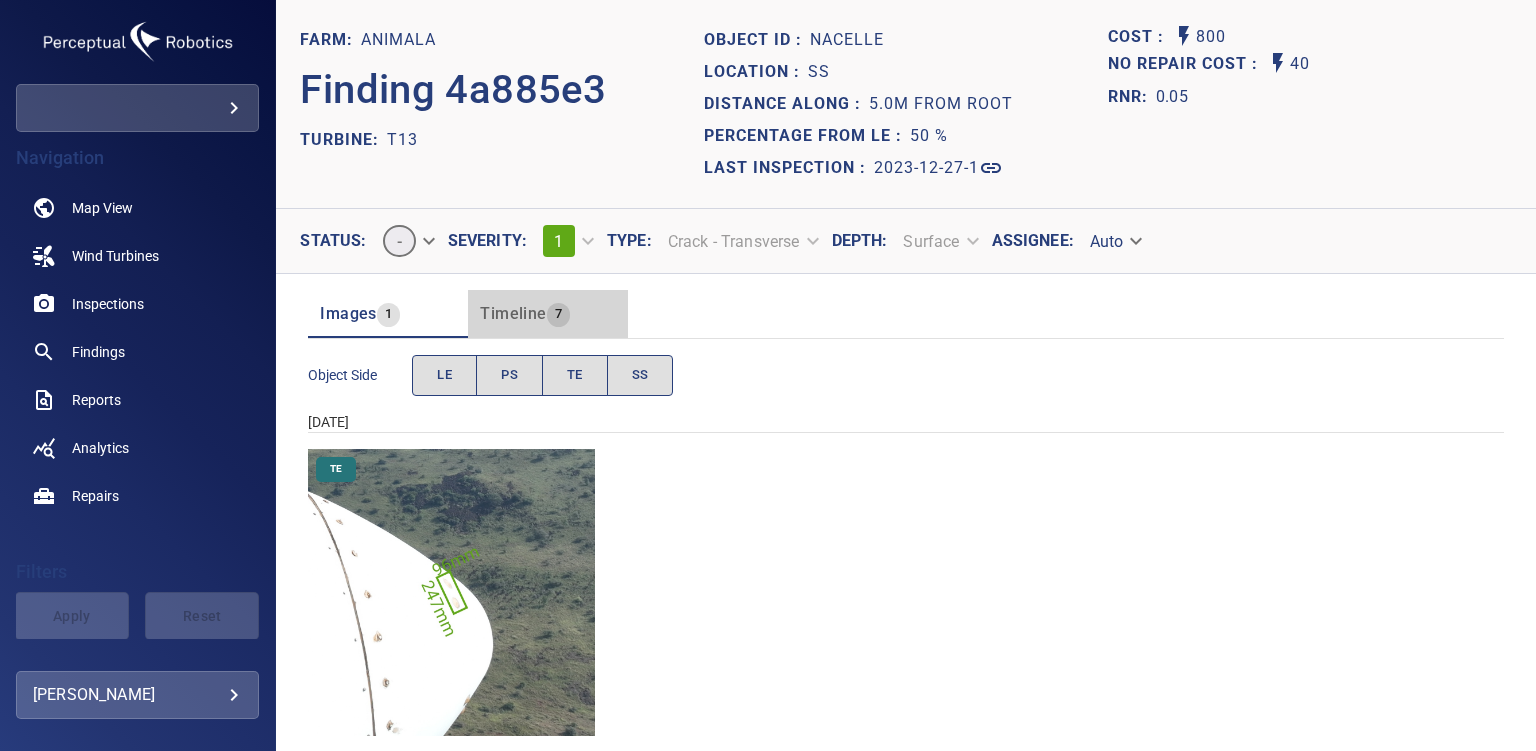 click on "Timeline 7" at bounding box center [525, 314] 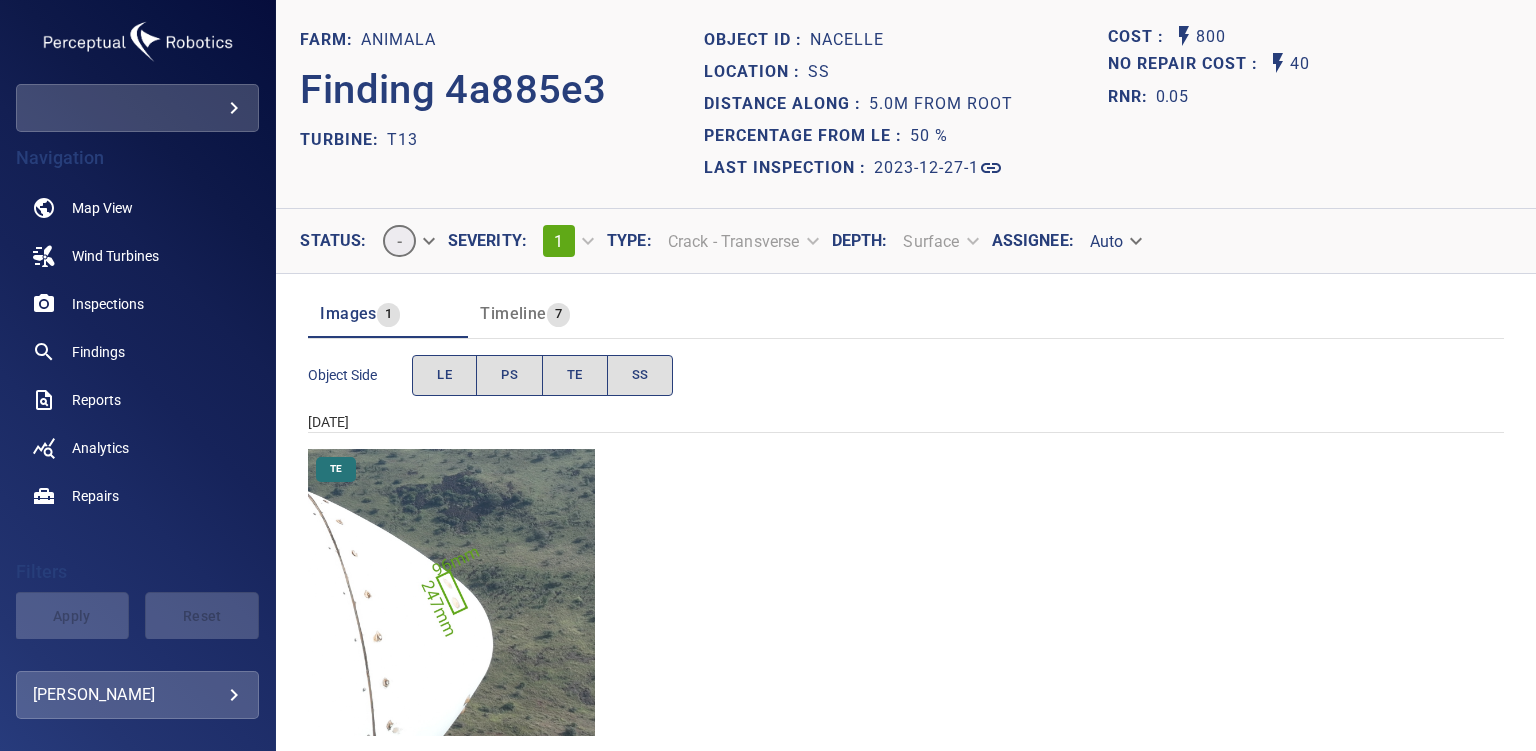 scroll, scrollTop: 0, scrollLeft: 0, axis: both 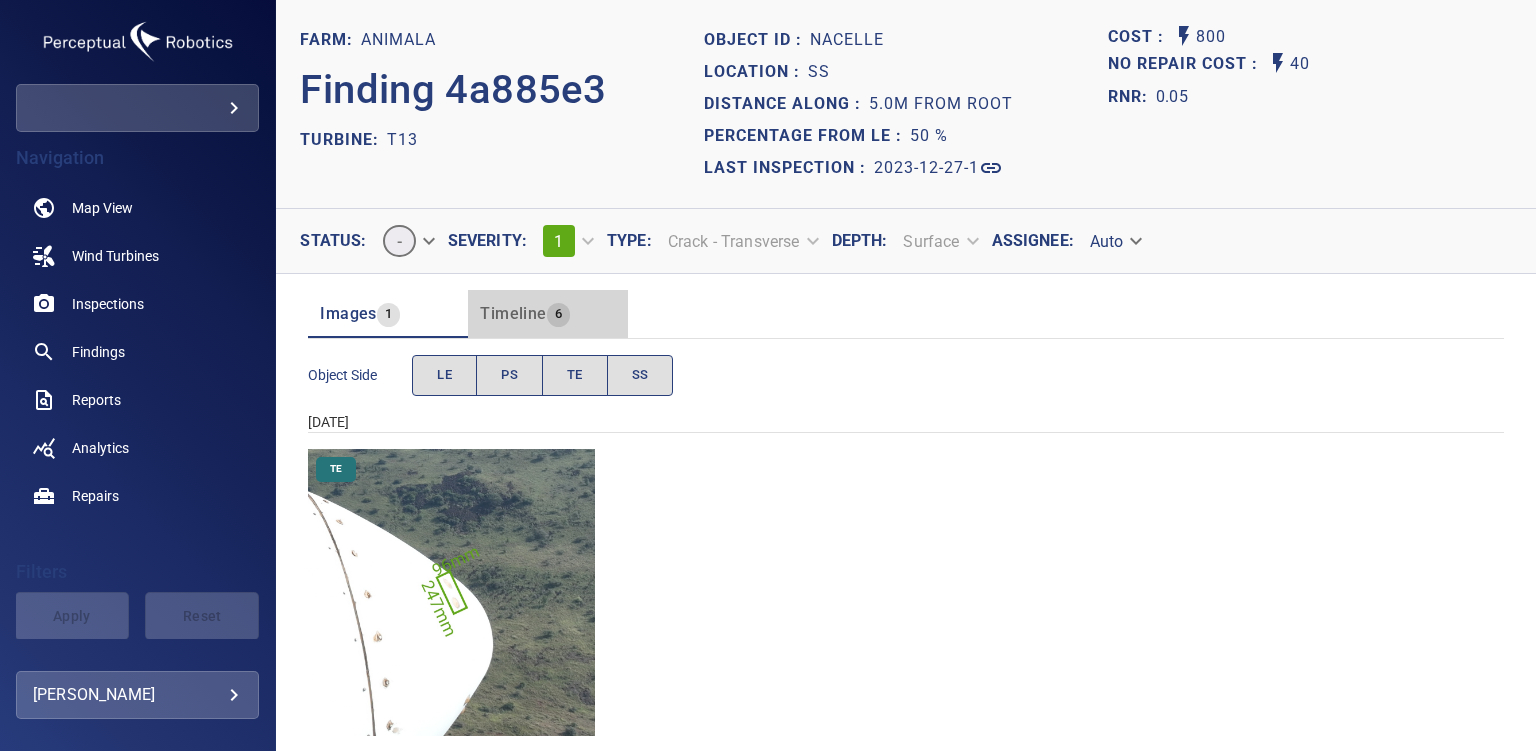 click on "Timeline" at bounding box center (513, 313) 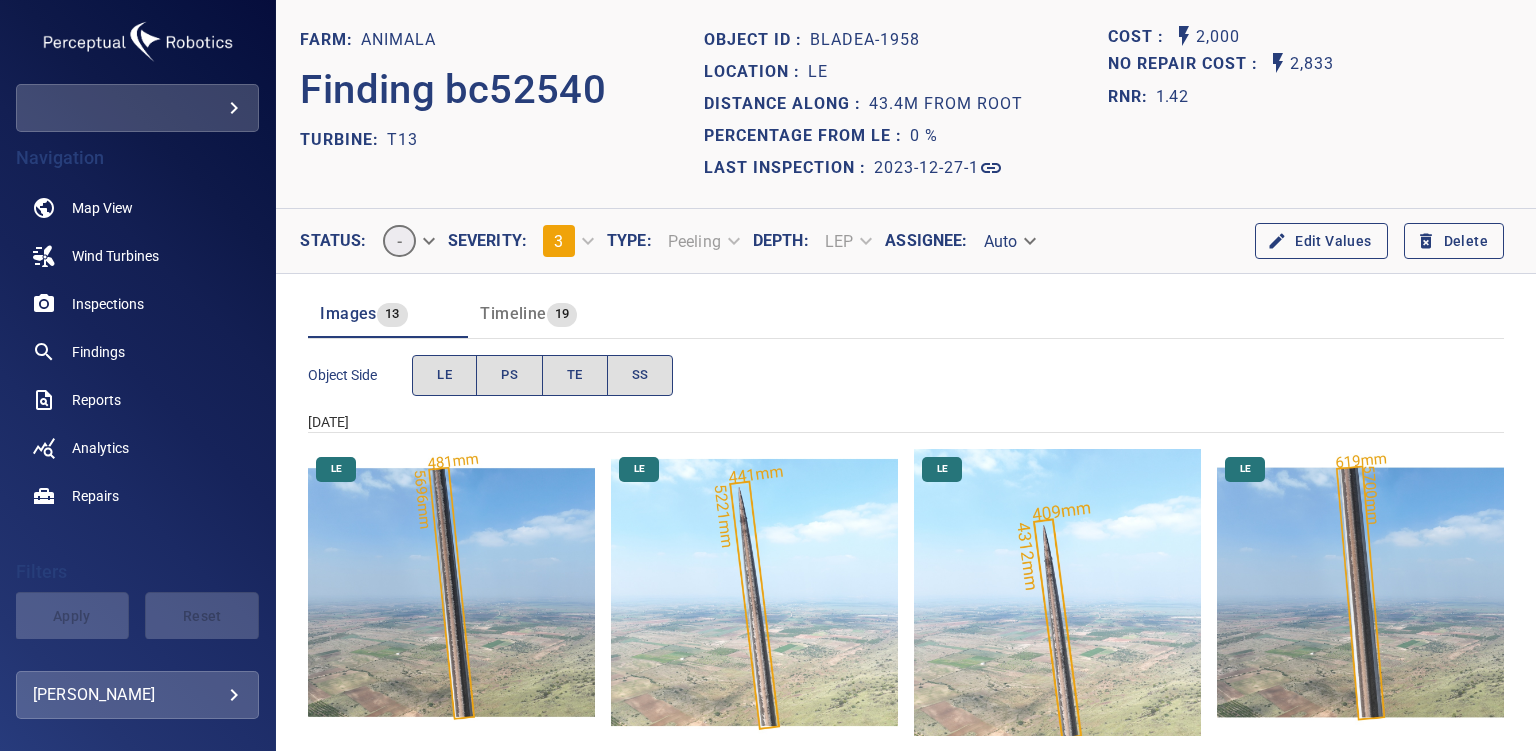 scroll, scrollTop: 0, scrollLeft: 0, axis: both 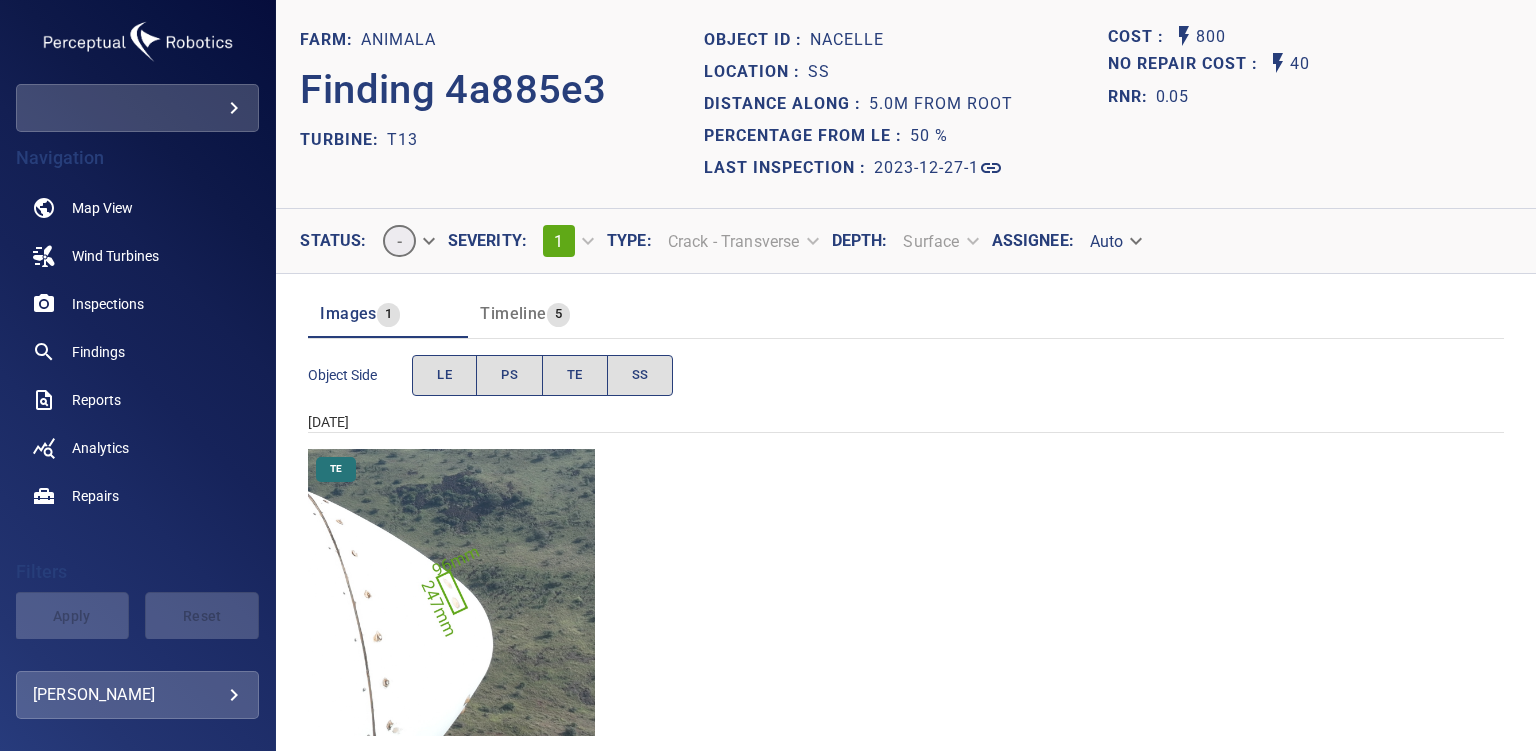 click on "Timeline" at bounding box center [513, 313] 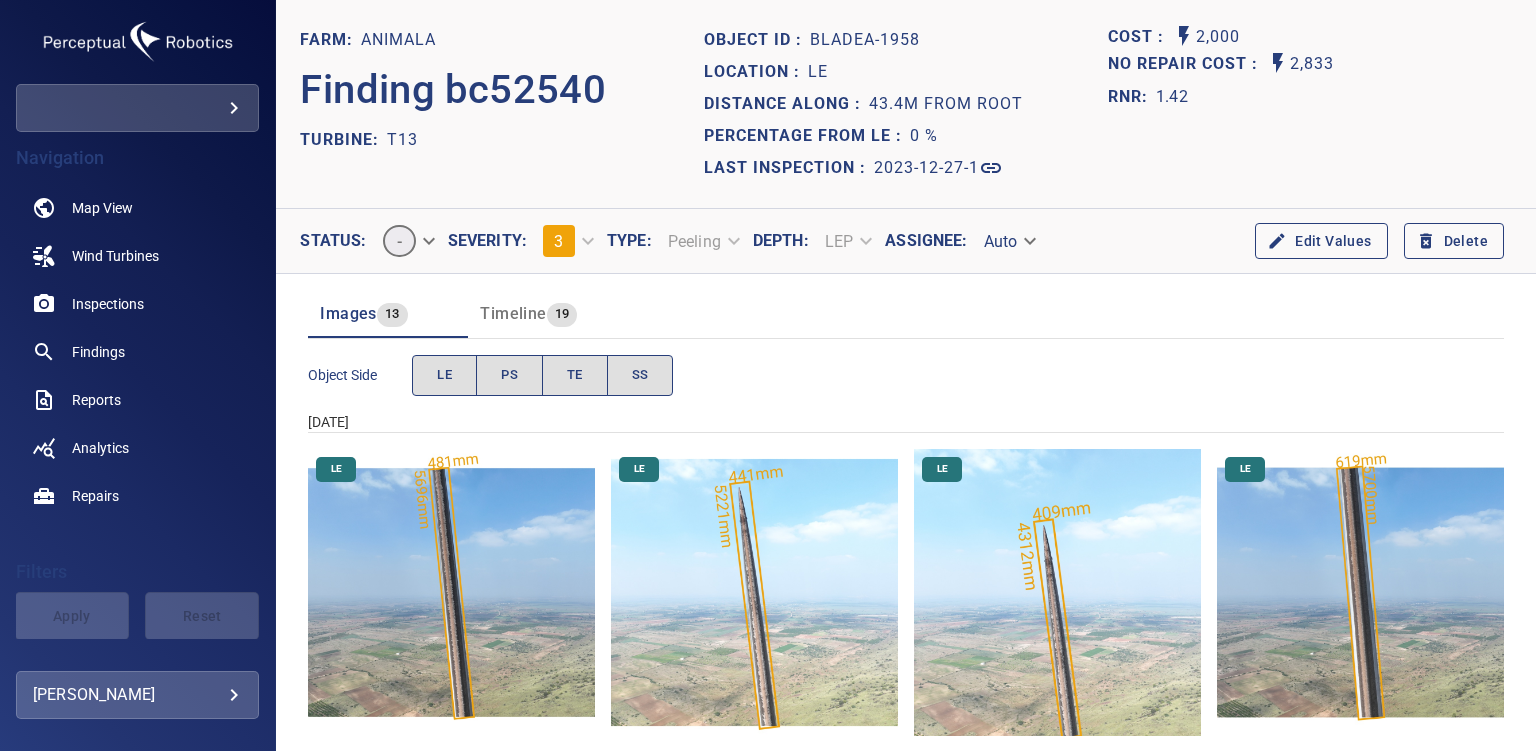 scroll, scrollTop: 0, scrollLeft: 0, axis: both 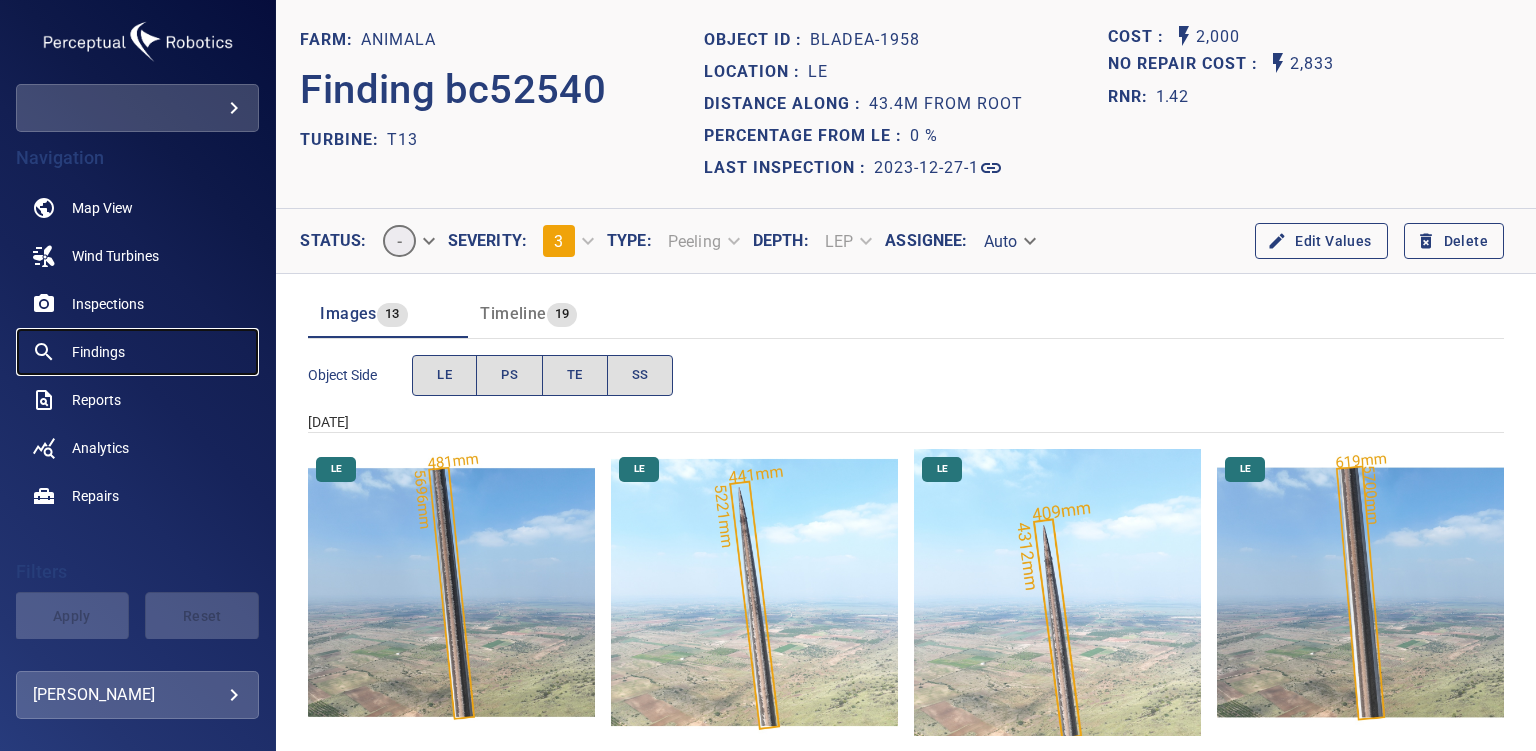 click on "Findings" at bounding box center (137, 352) 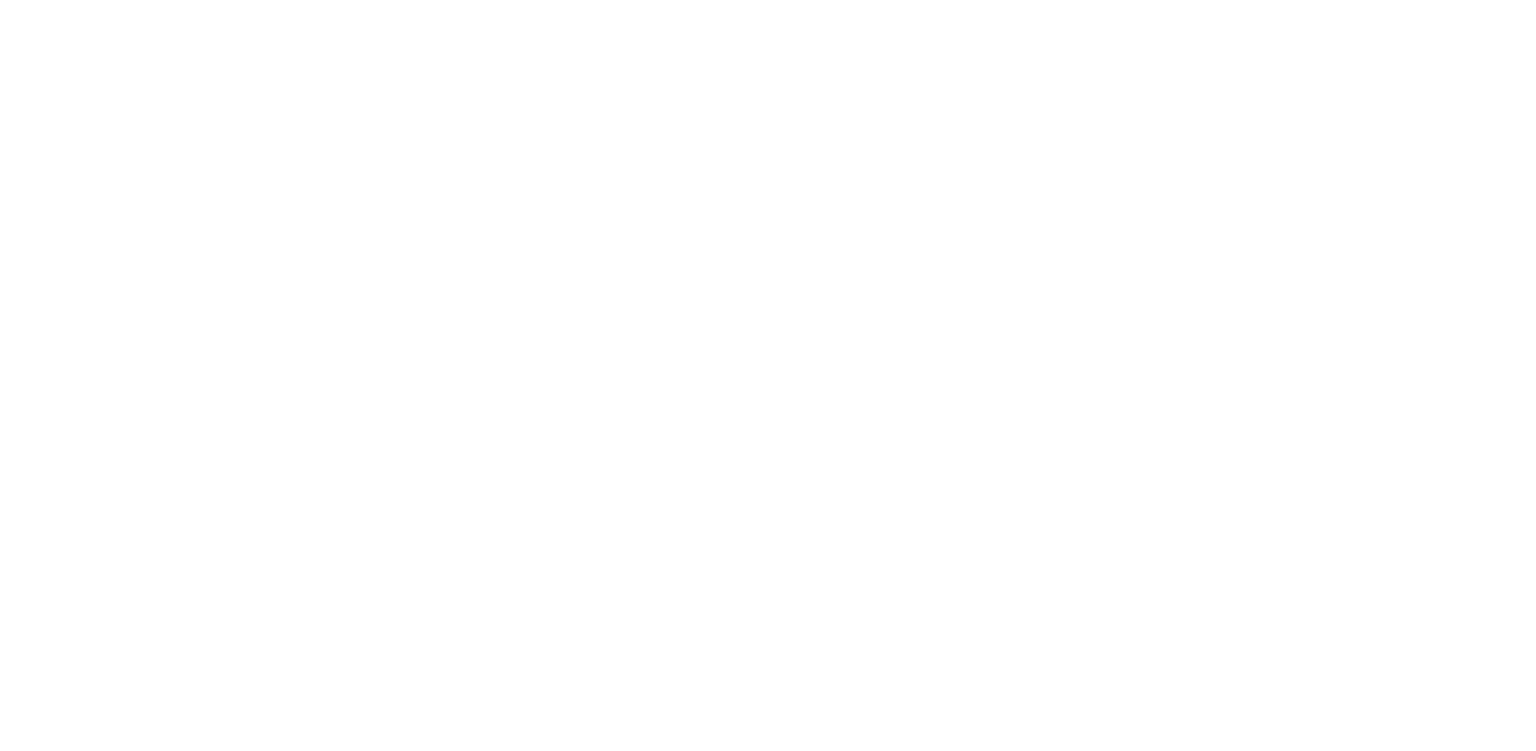 scroll, scrollTop: 0, scrollLeft: 0, axis: both 